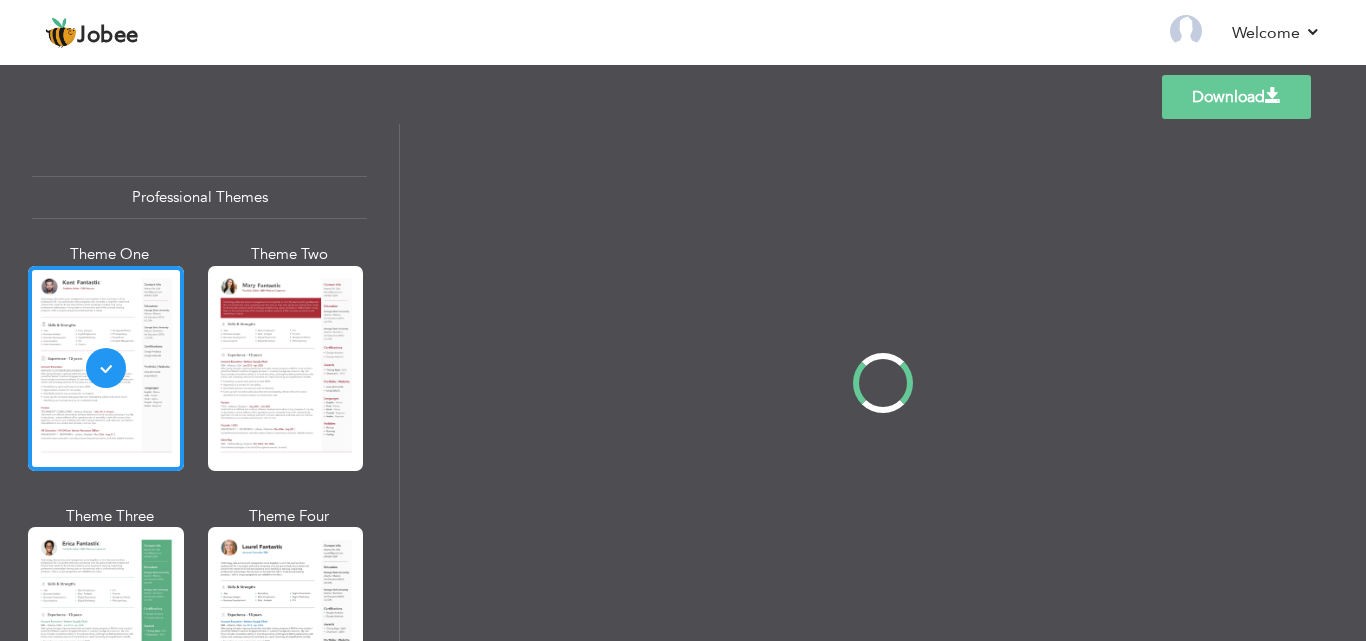 scroll, scrollTop: 0, scrollLeft: 0, axis: both 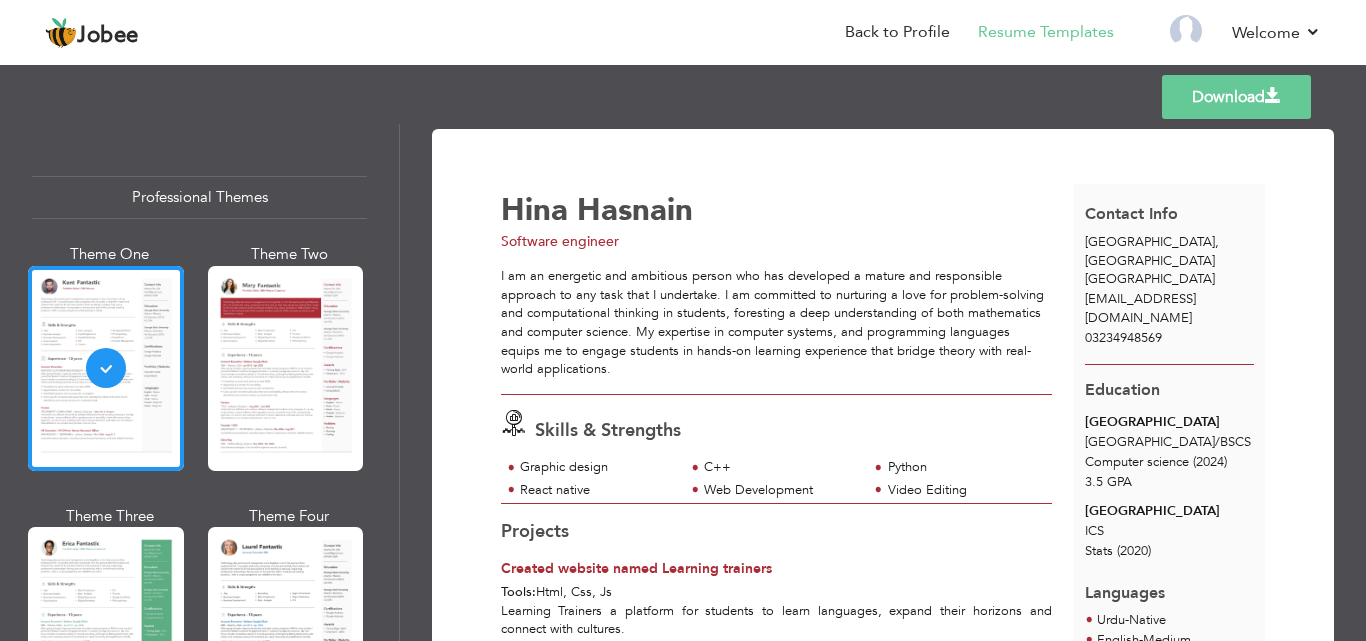 click on "Download
Hina   Hasnain
Software engineer
Skills & Strengths C++ Python /" at bounding box center (883, 382) 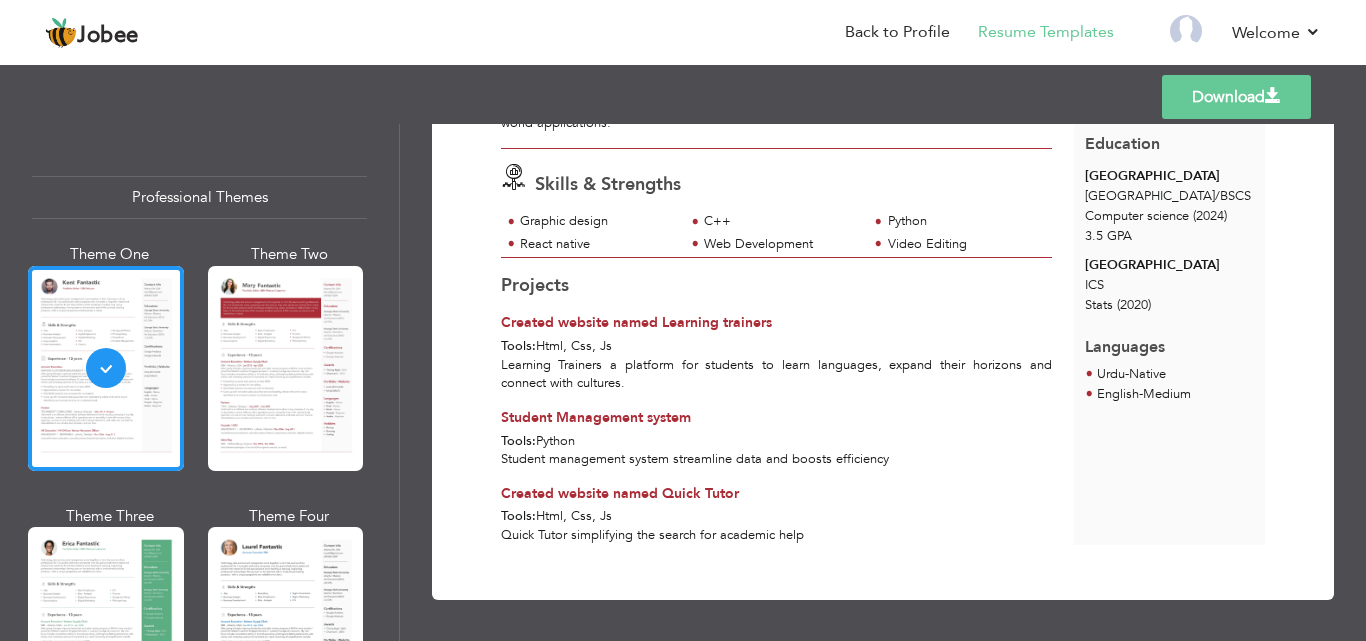 scroll, scrollTop: 247, scrollLeft: 0, axis: vertical 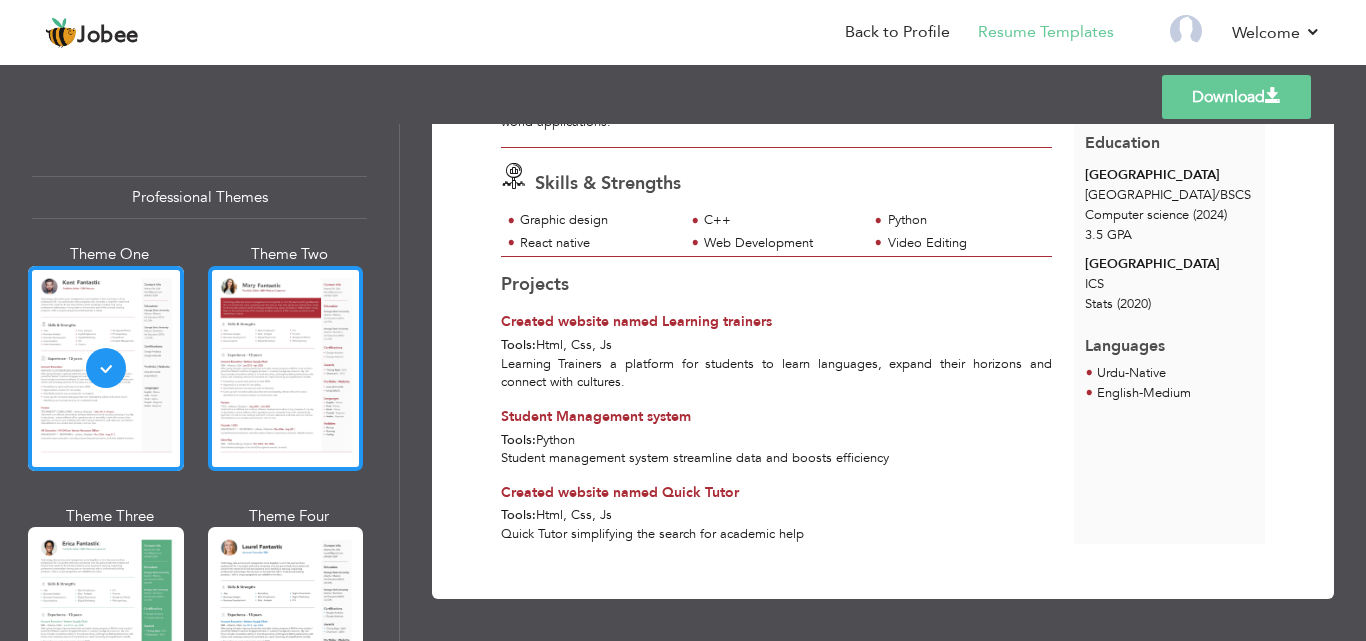 click at bounding box center (286, 368) 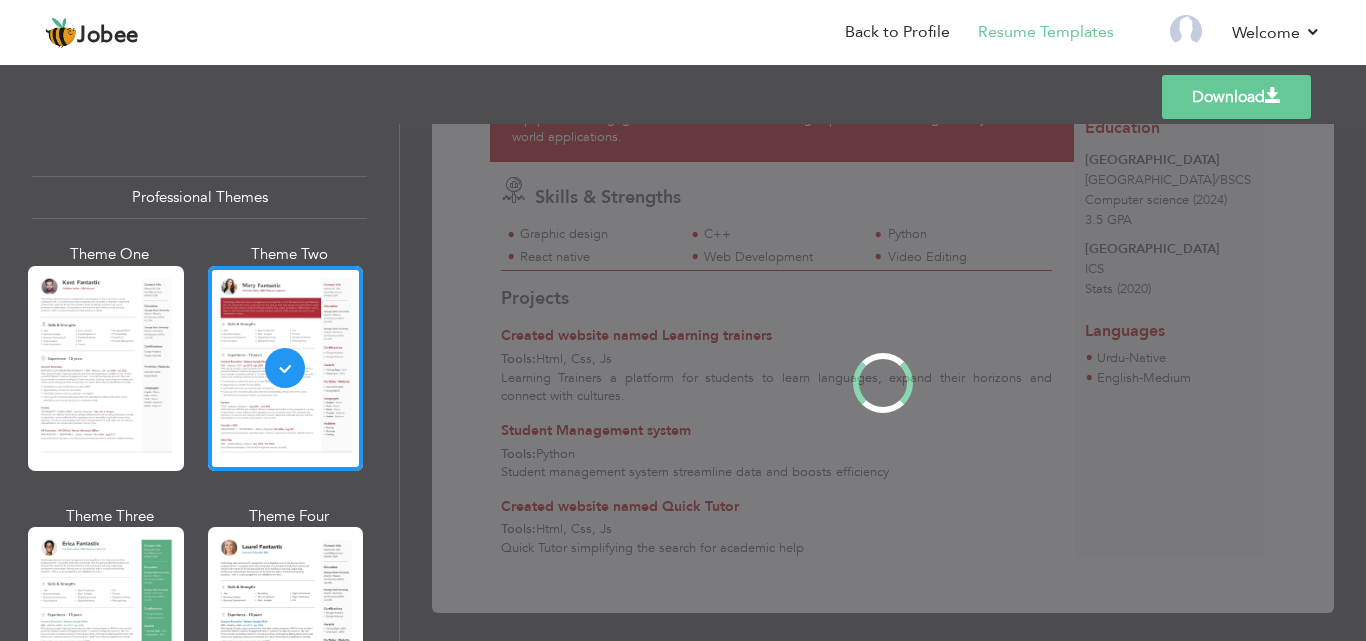 scroll, scrollTop: 0, scrollLeft: 0, axis: both 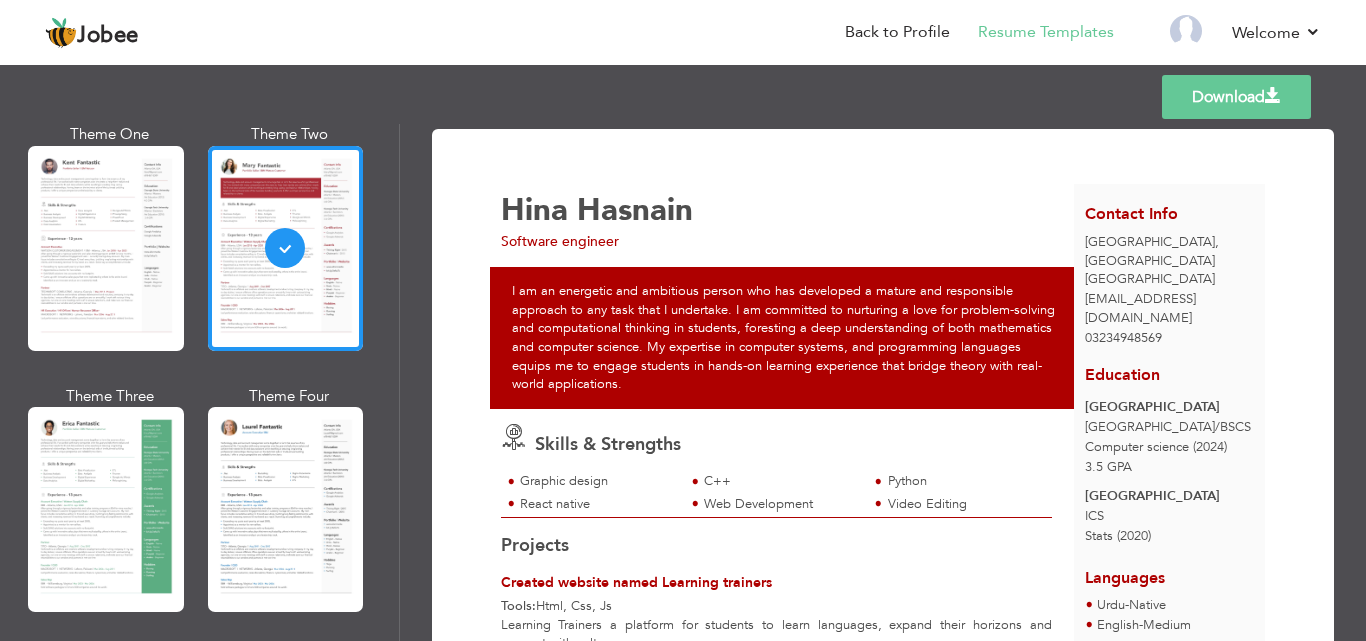 click on "Download
Hina   Hasnain
Software engineer
Skills & Strengths C++ Python /" at bounding box center [883, 382] 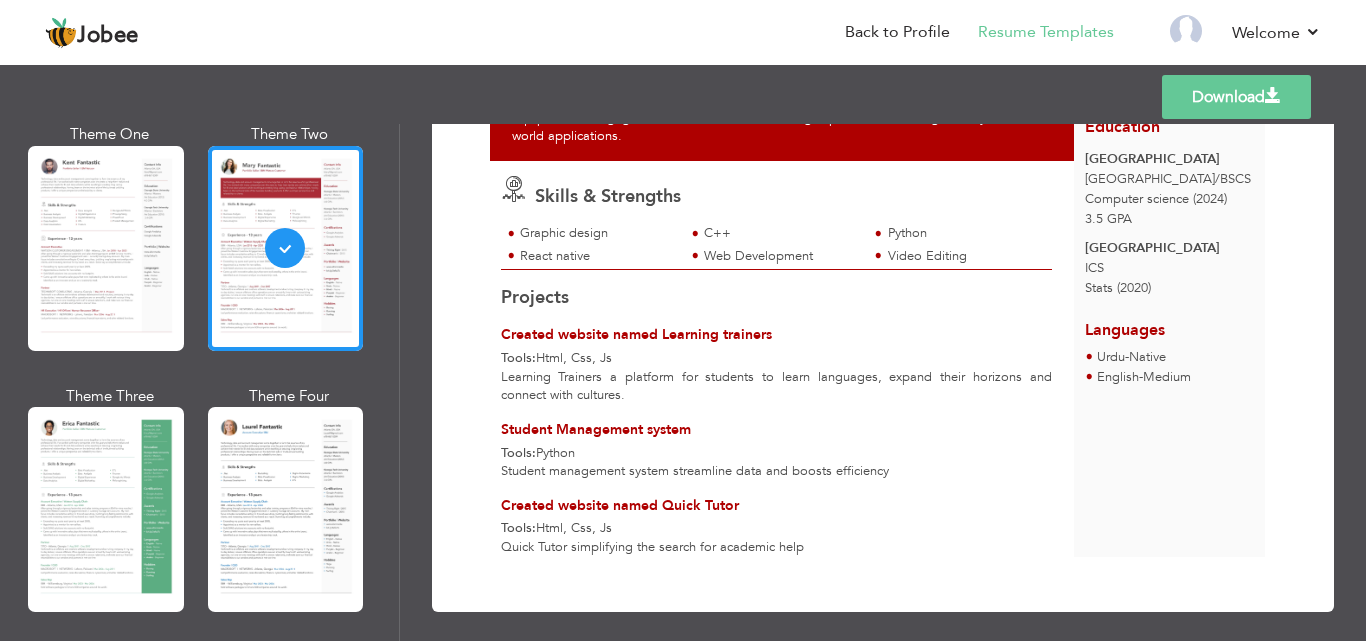 scroll, scrollTop: 261, scrollLeft: 0, axis: vertical 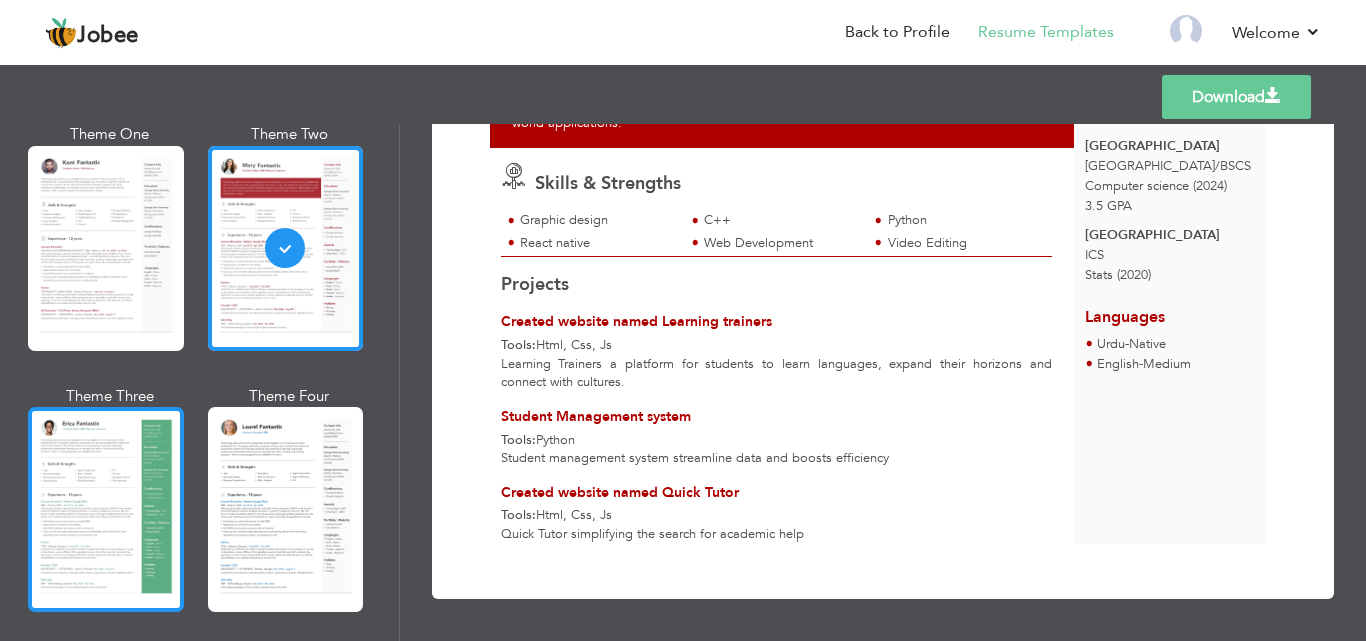 click at bounding box center (106, 509) 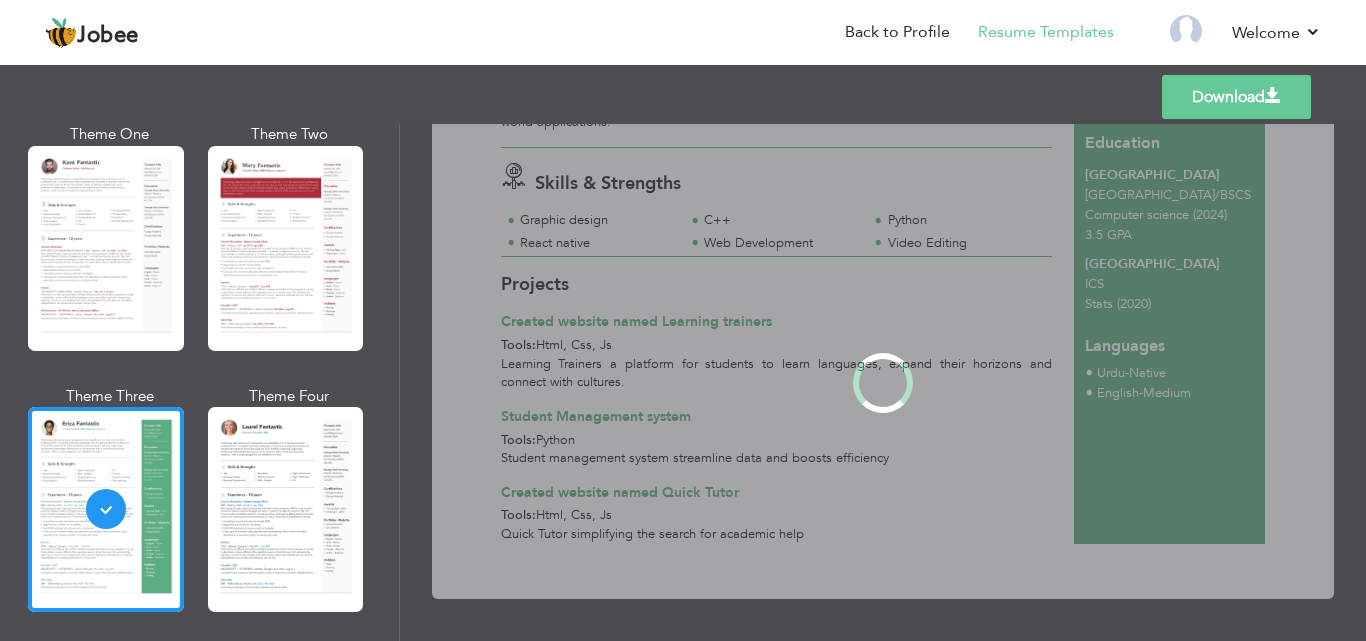 scroll, scrollTop: 0, scrollLeft: 0, axis: both 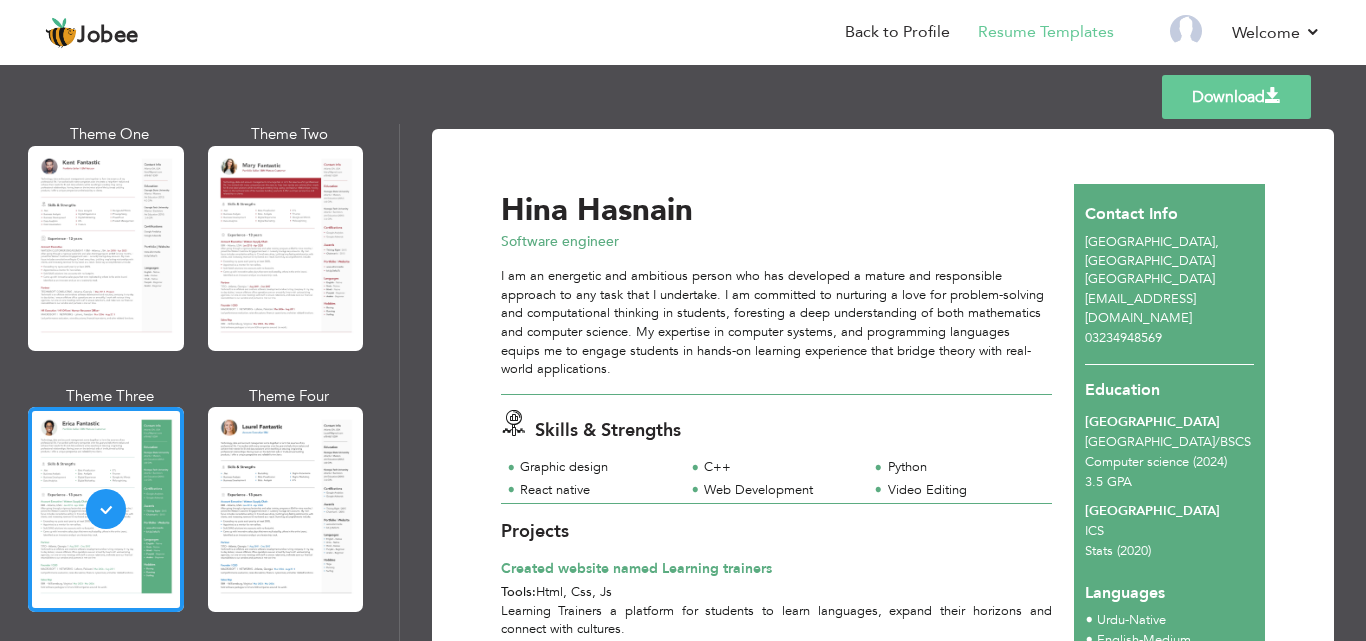 click on "Download
Hina   Hasnain
Software engineer
Skills & Strengths C++ Python /" at bounding box center (883, 382) 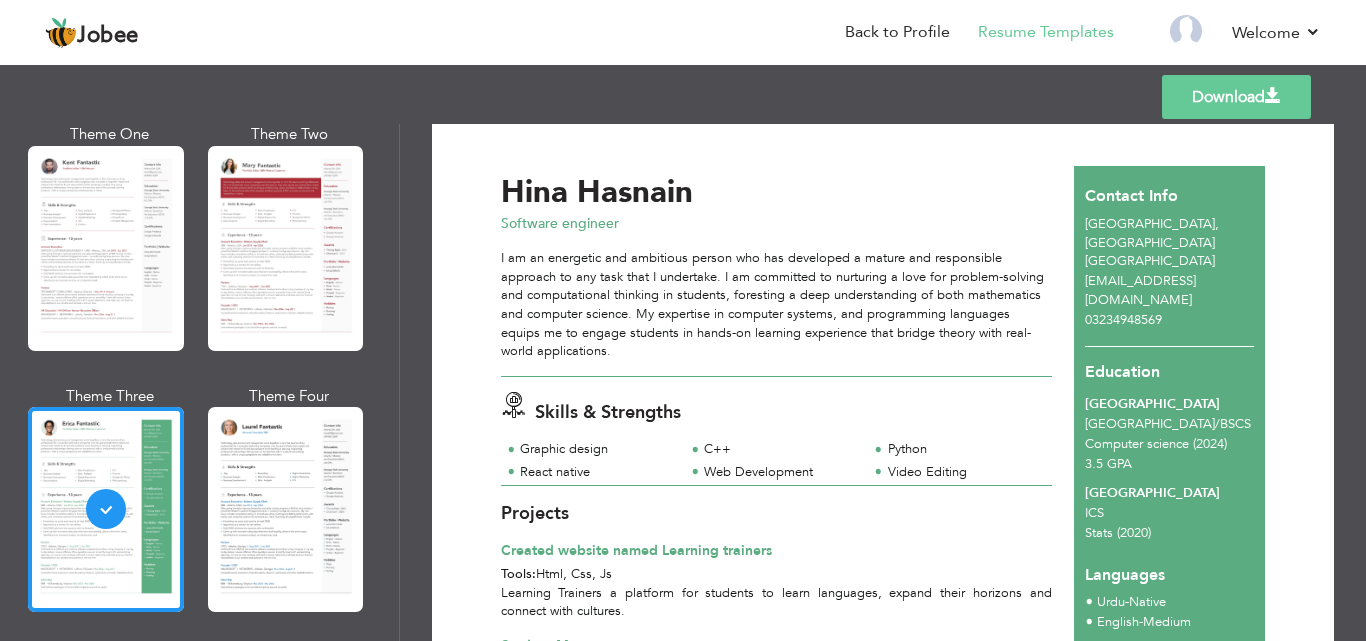 scroll, scrollTop: 0, scrollLeft: 0, axis: both 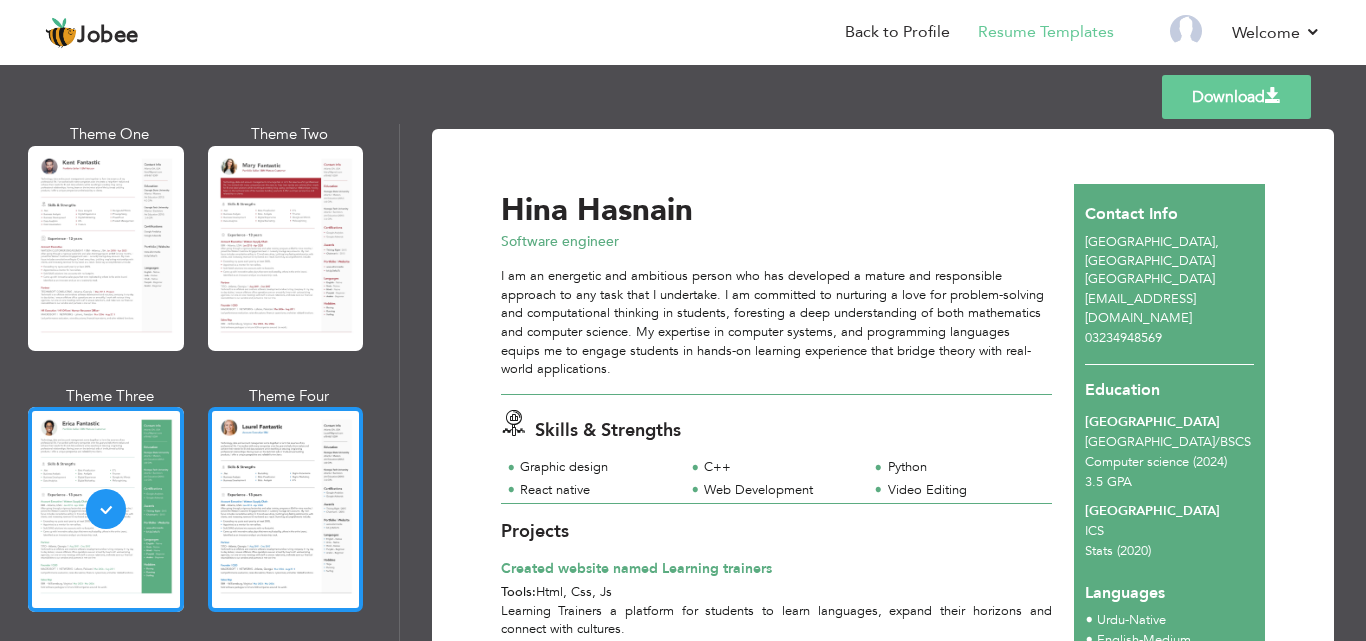 click at bounding box center [286, 509] 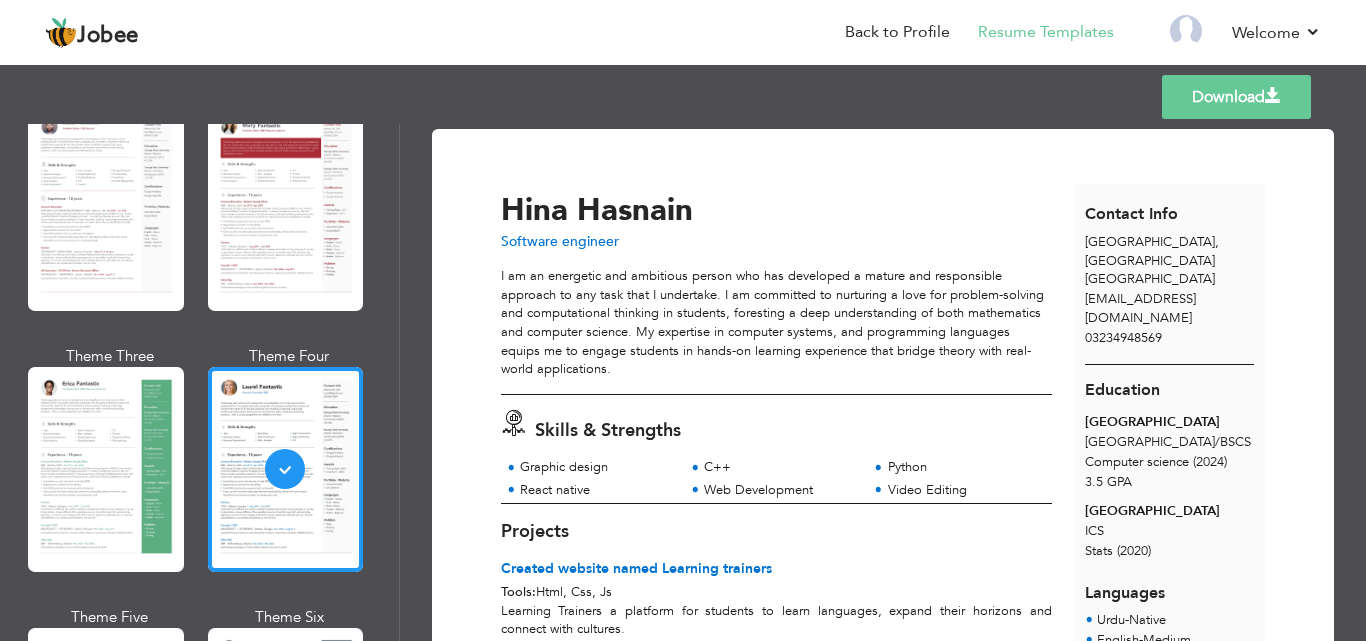 scroll, scrollTop: 280, scrollLeft: 0, axis: vertical 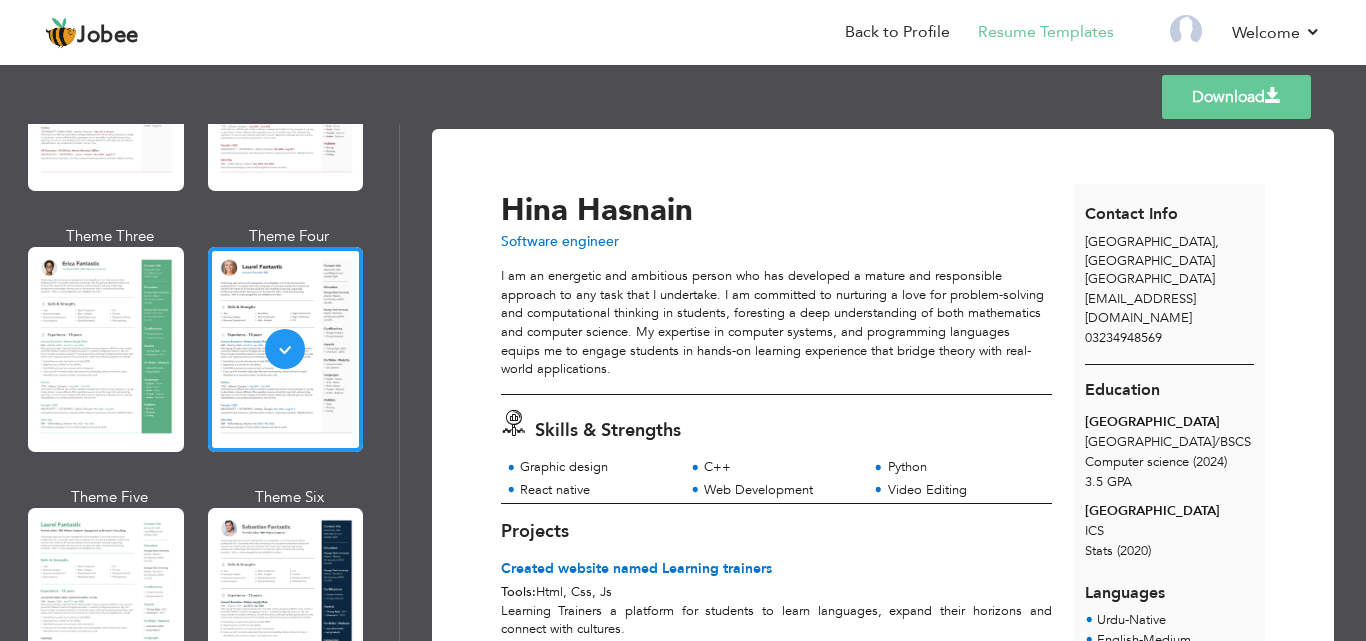 click on "Download
Hina   Hasnain
Software engineer
Skills & Strengths C++ Python /" at bounding box center (883, 382) 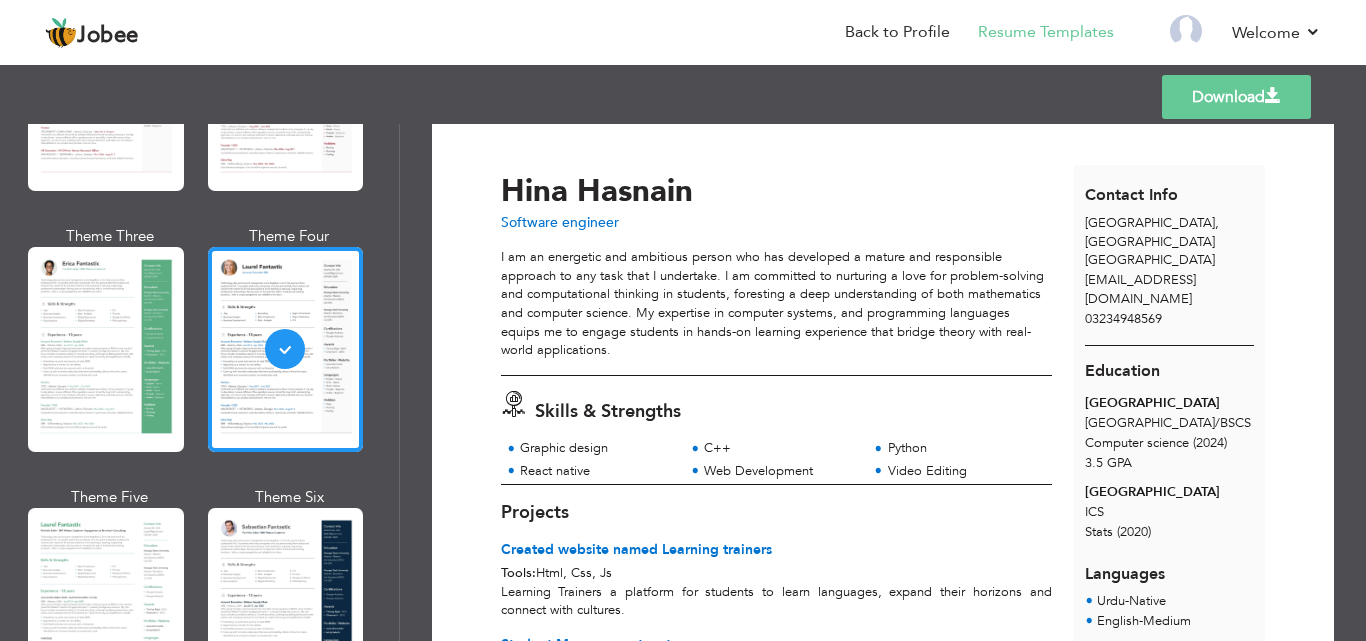 scroll, scrollTop: 0, scrollLeft: 0, axis: both 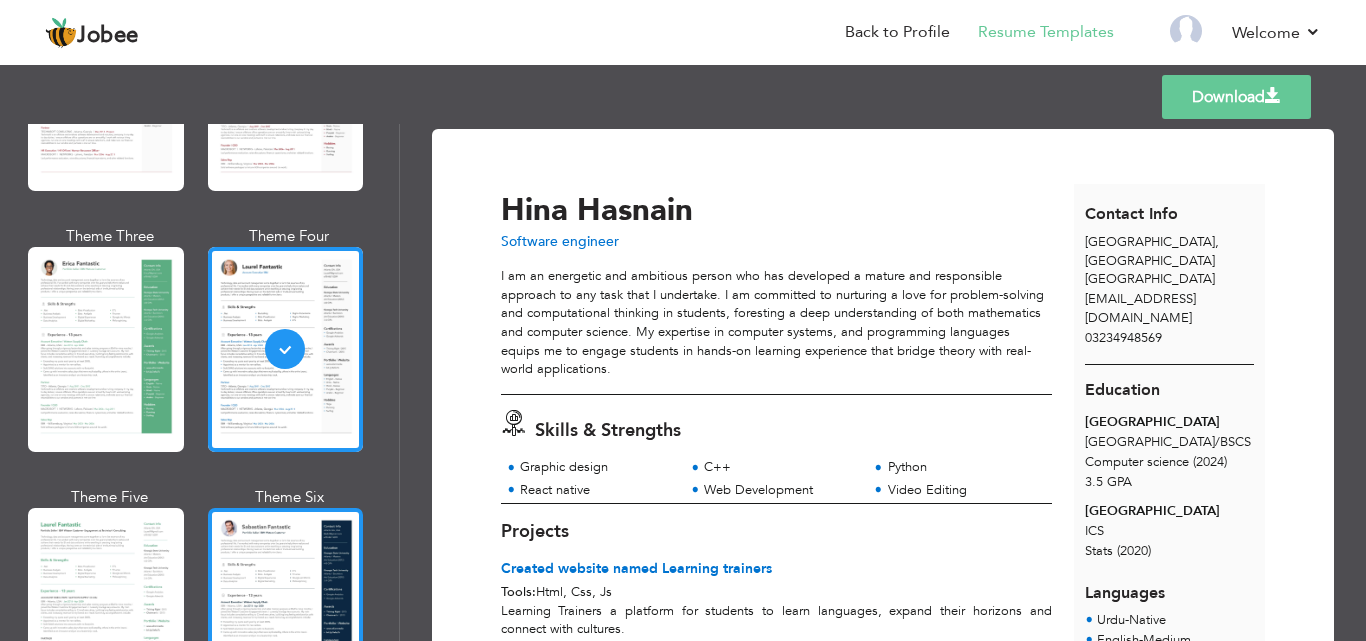 click at bounding box center [286, 610] 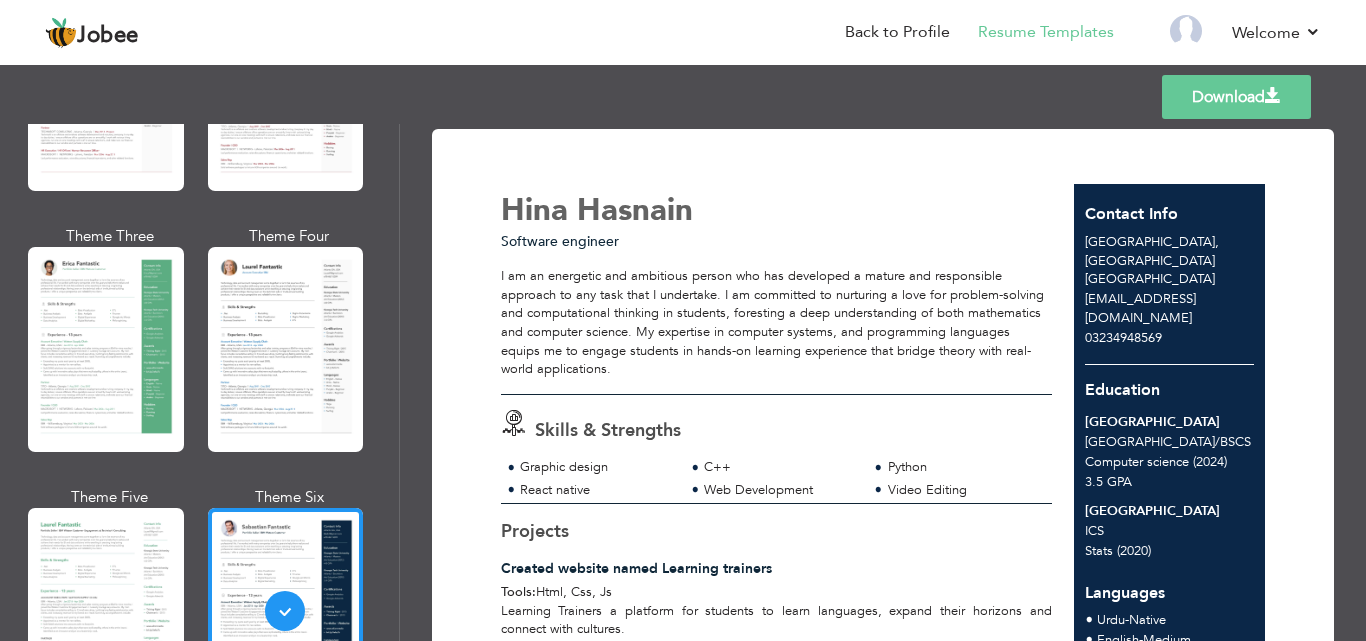 click on "Download
Hina   Hasnain
Software engineer
Skills & Strengths C++ Python /" at bounding box center [883, 382] 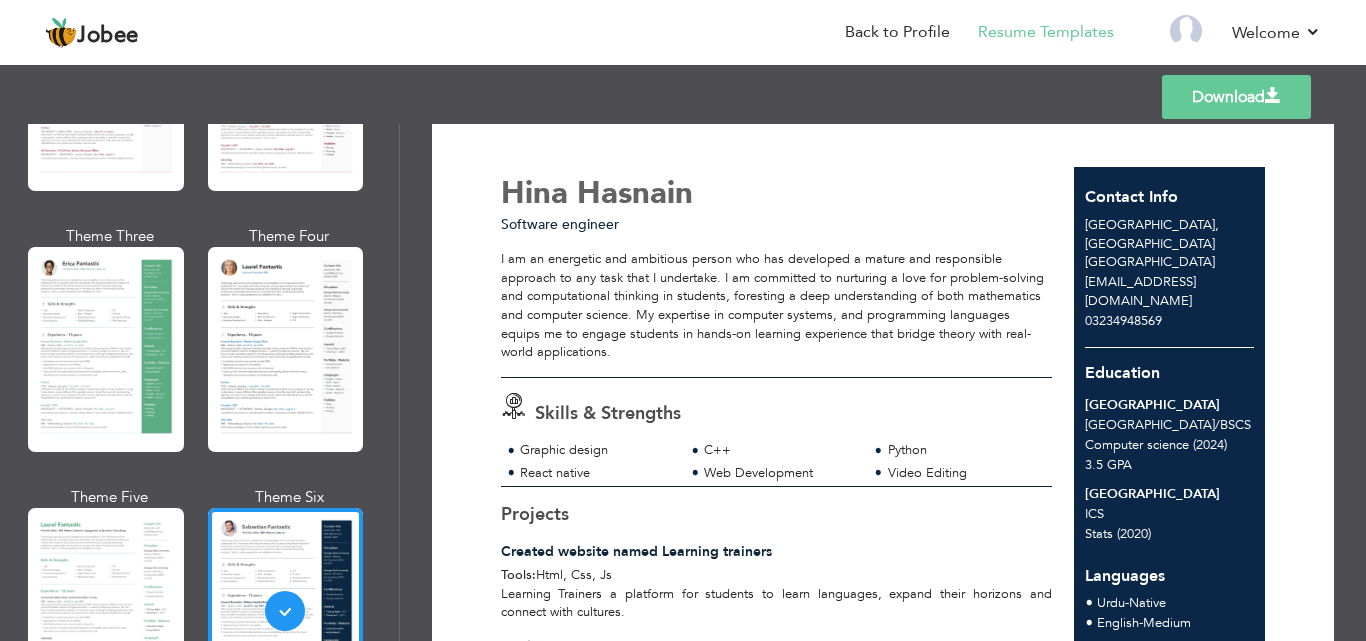 scroll, scrollTop: 0, scrollLeft: 0, axis: both 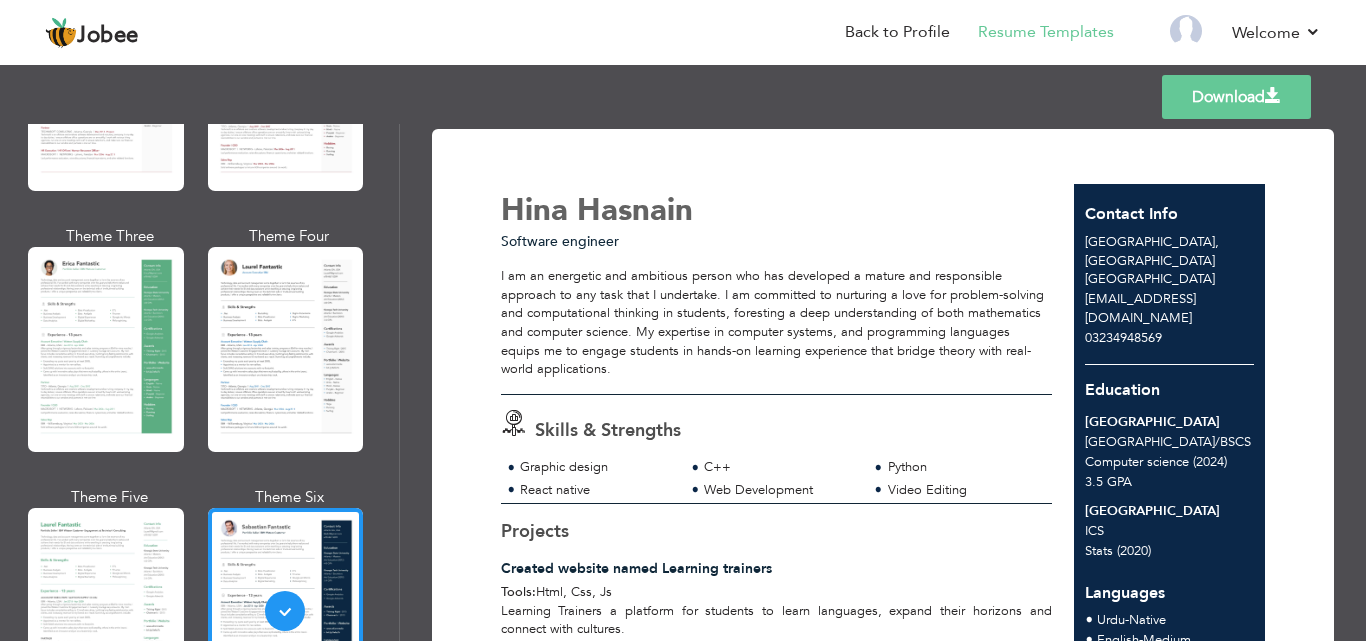 click on "Download
Hina   Hasnain
Software engineer
Skills & Strengths C++ Python /" at bounding box center (883, 382) 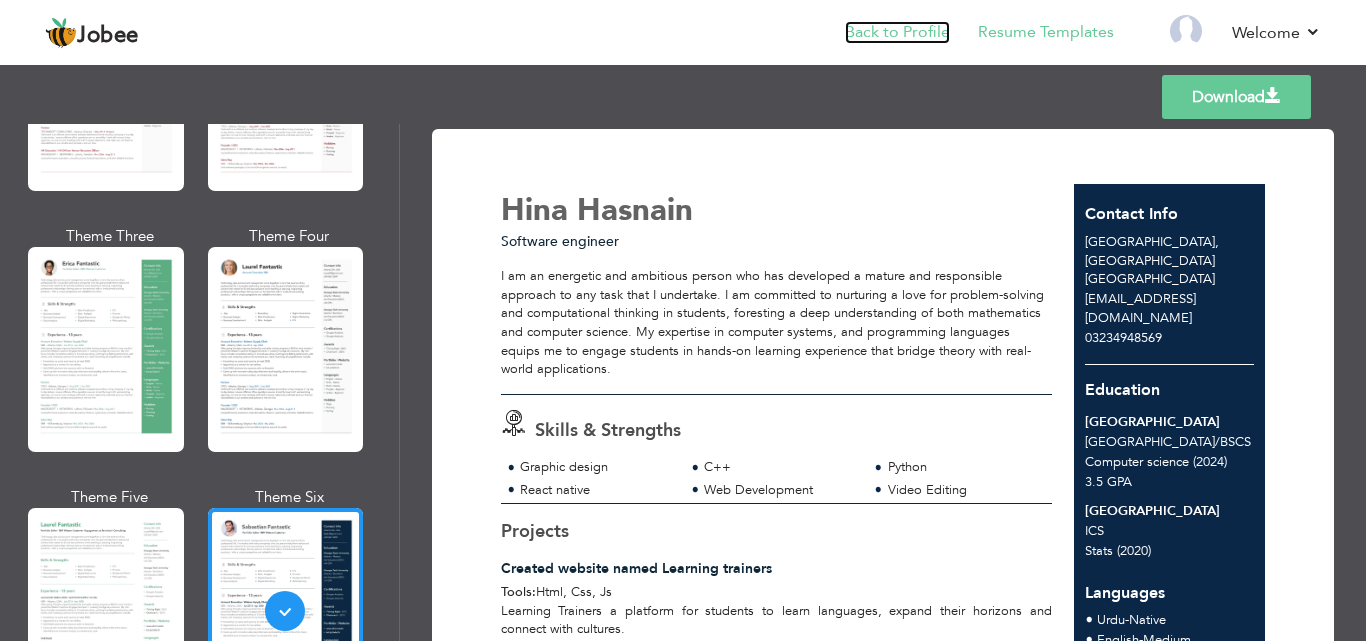 click on "Back to Profile" at bounding box center [897, 32] 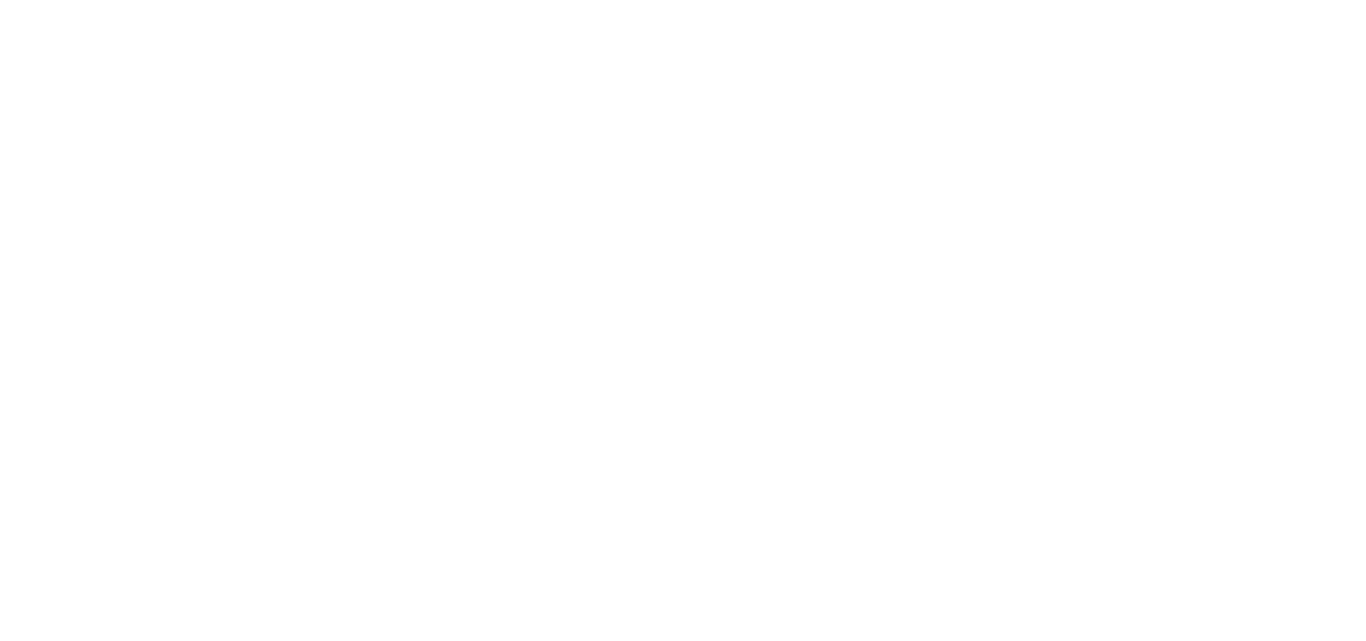 scroll, scrollTop: 0, scrollLeft: 0, axis: both 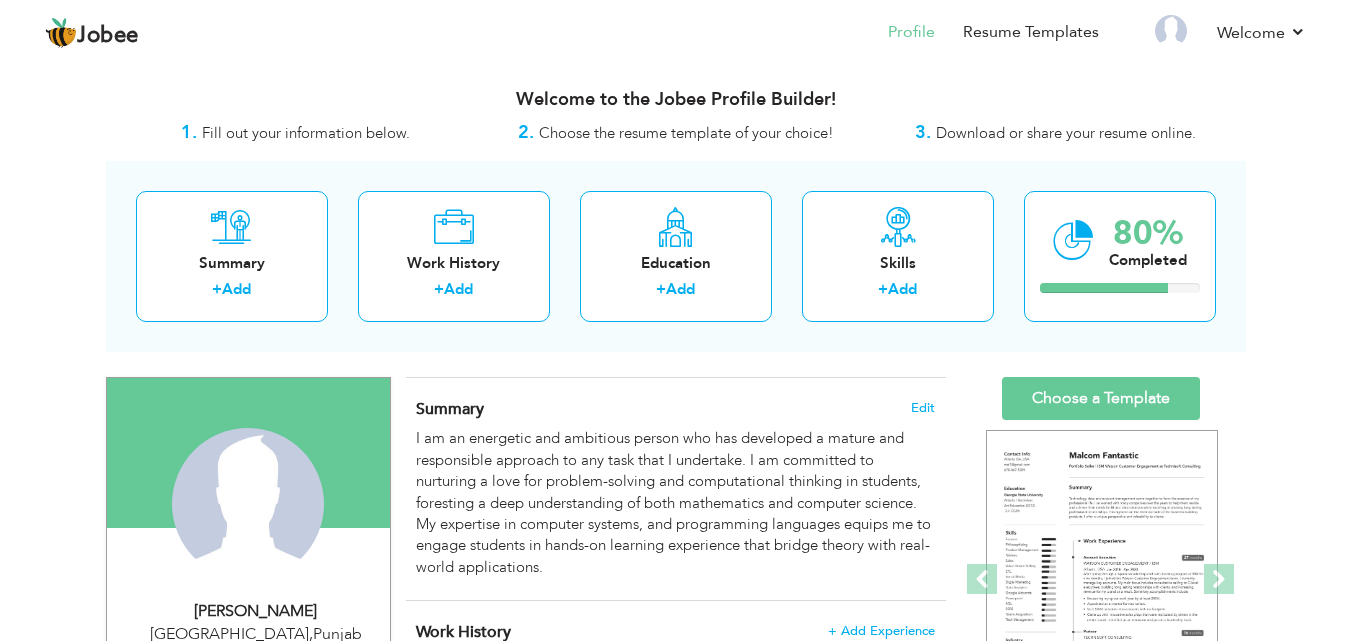 click on "View Resume
Export PDF
Profile
Summary
Public Link
Experience
Education
Awards
Work Histroy
Projects
Certifications
Skills
Preferred Job City" at bounding box center (675, 796) 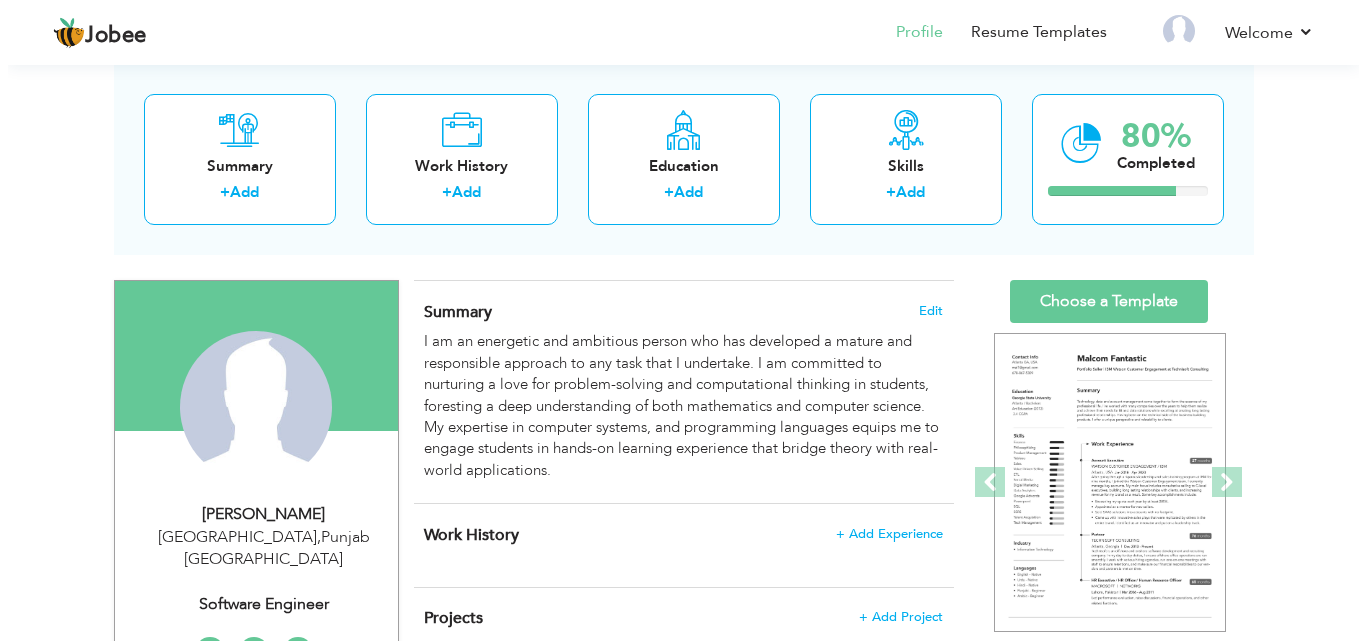 scroll, scrollTop: 240, scrollLeft: 0, axis: vertical 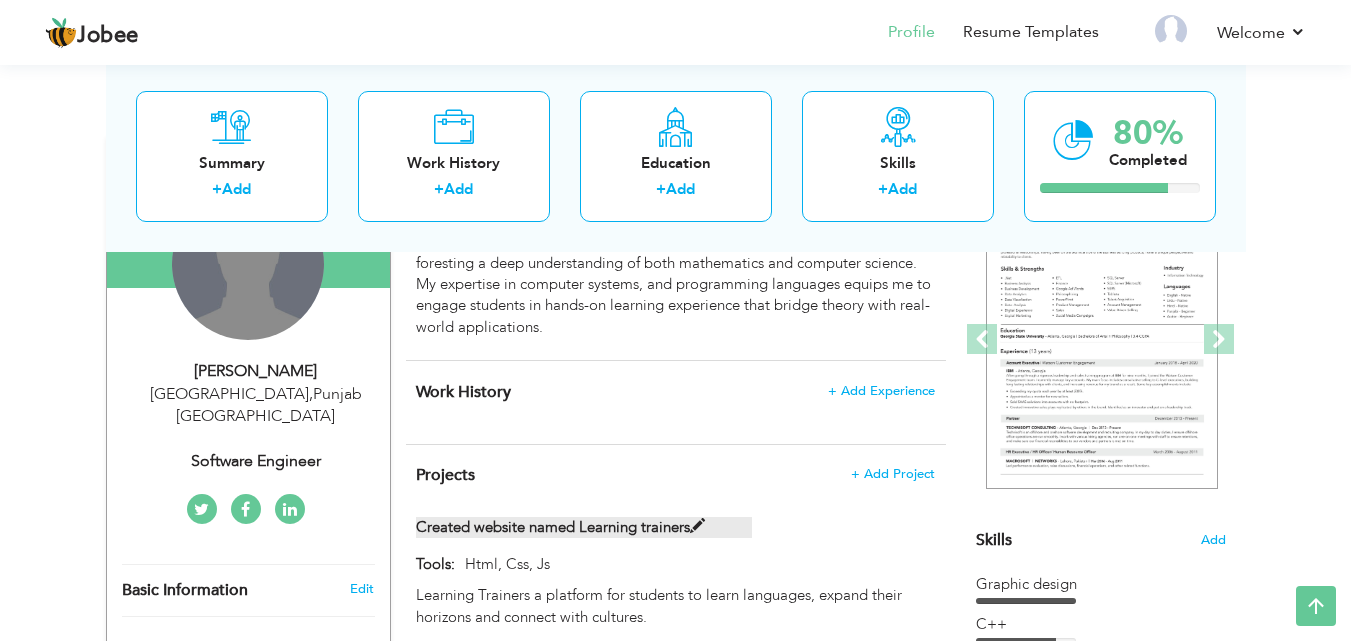 click on "Created website named Learning trainers" at bounding box center (584, 527) 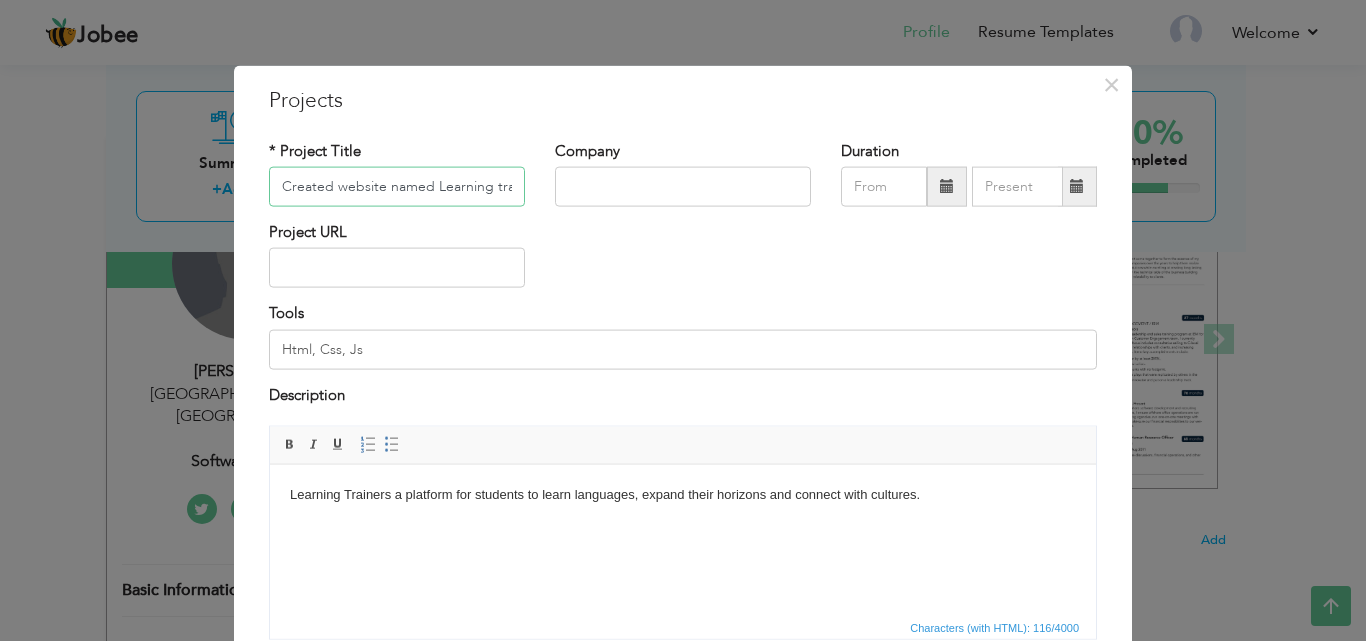 scroll, scrollTop: 0, scrollLeft: 27, axis: horizontal 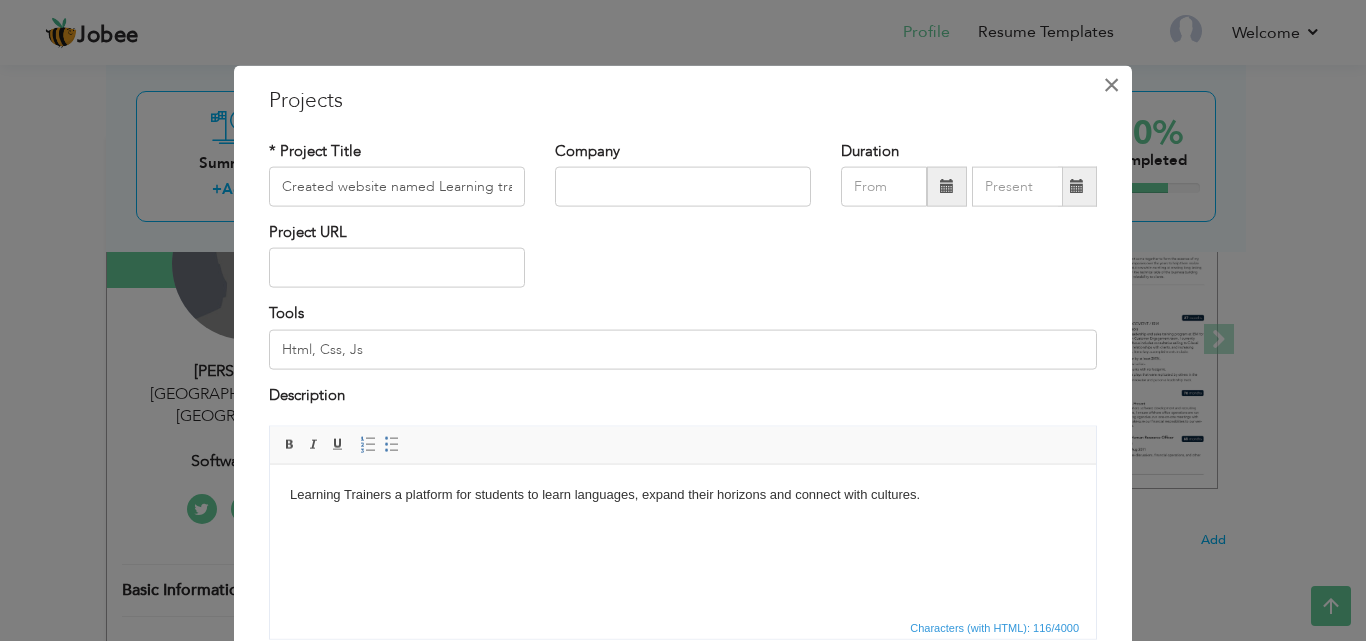 click on "×" at bounding box center [1111, 84] 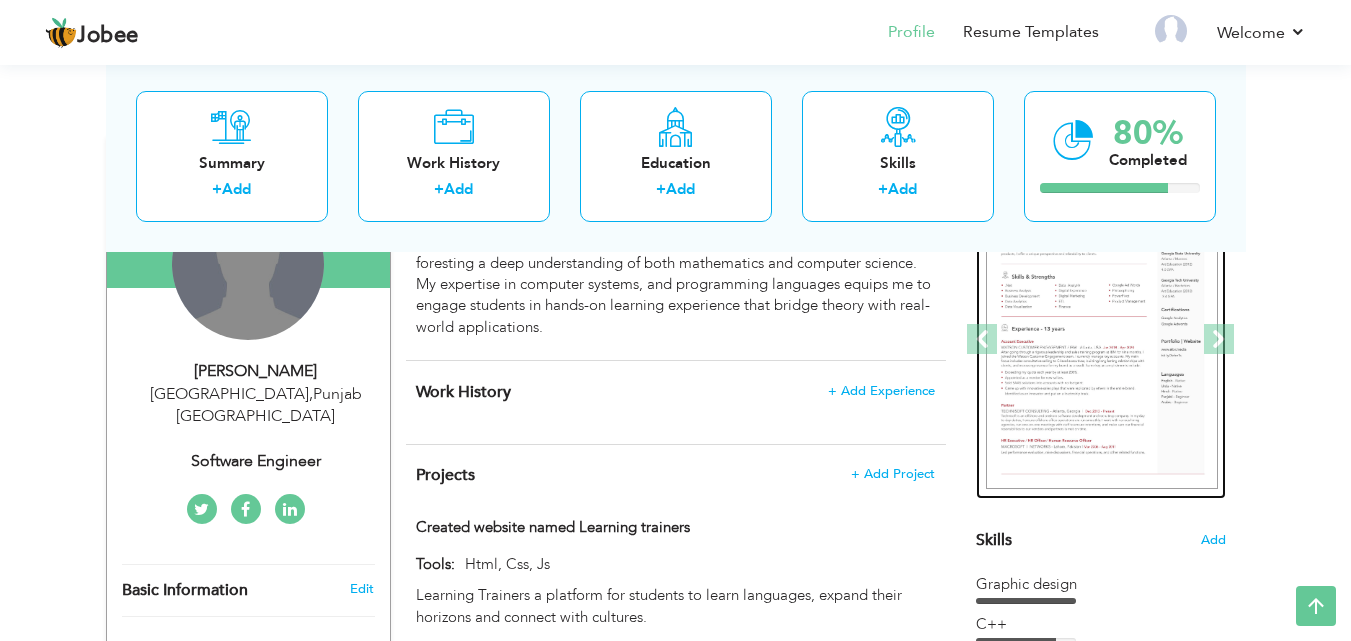 click at bounding box center (1102, 340) 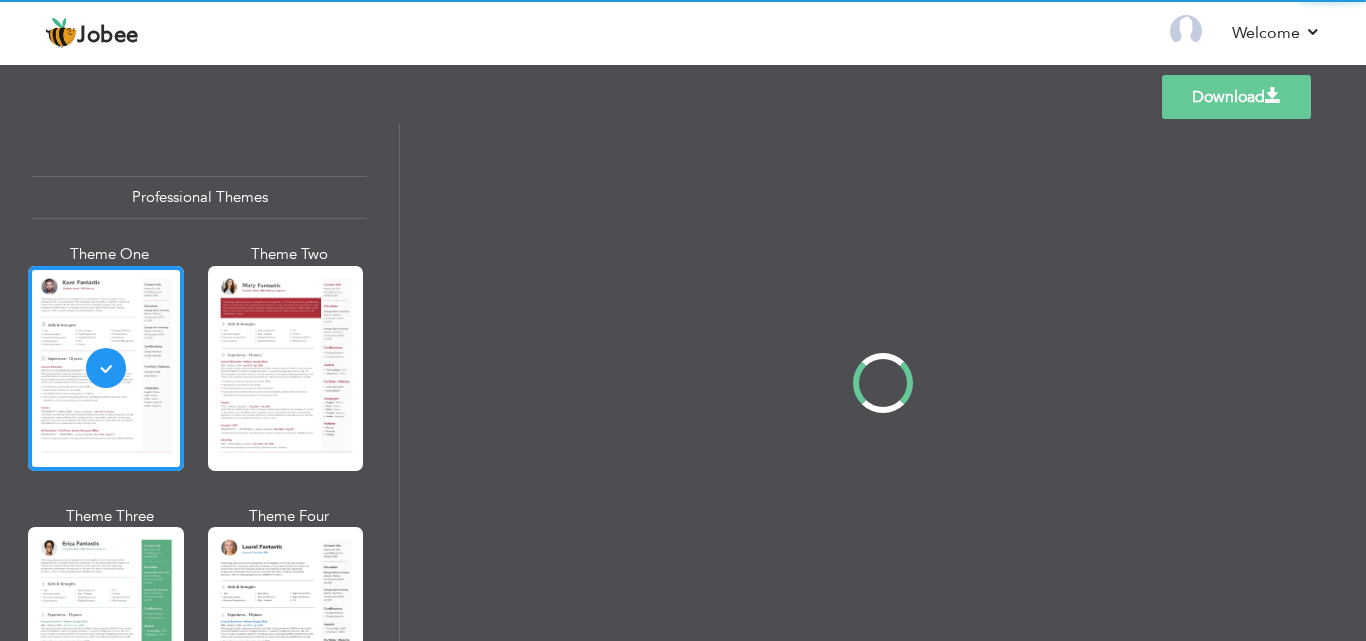 scroll, scrollTop: 0, scrollLeft: 0, axis: both 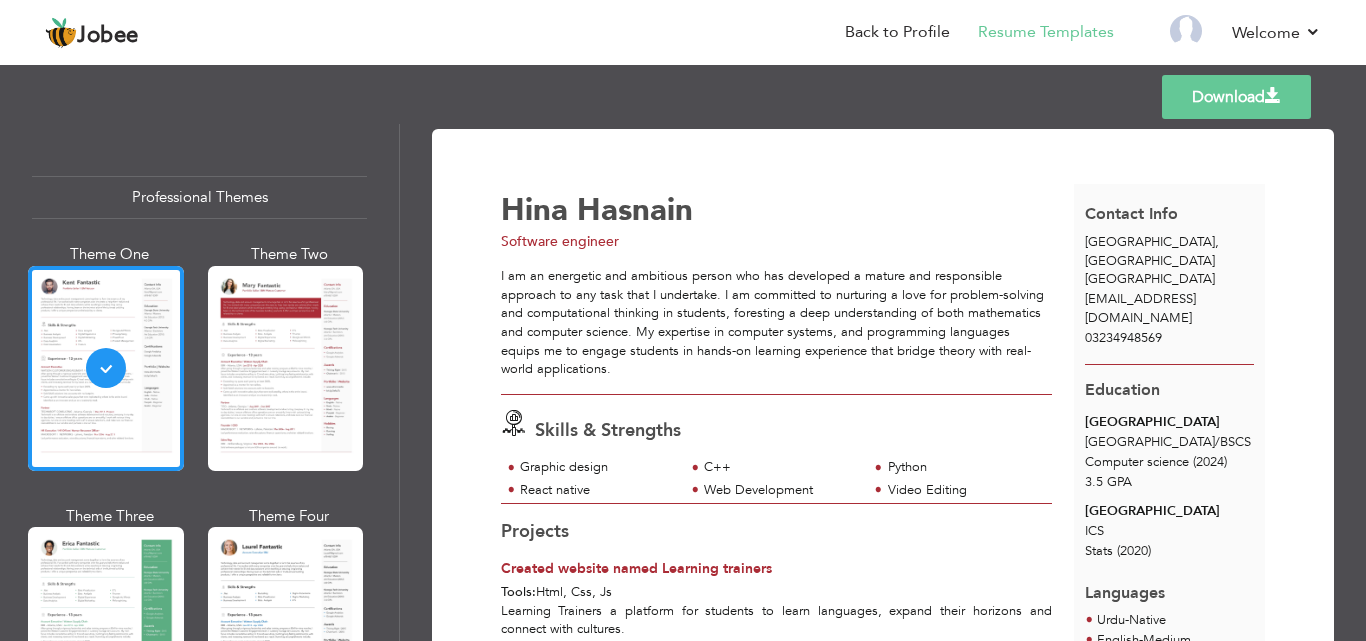 click on "Download
Hina   Hasnain
Software engineer
Skills & Strengths C++ Python /" at bounding box center [883, 382] 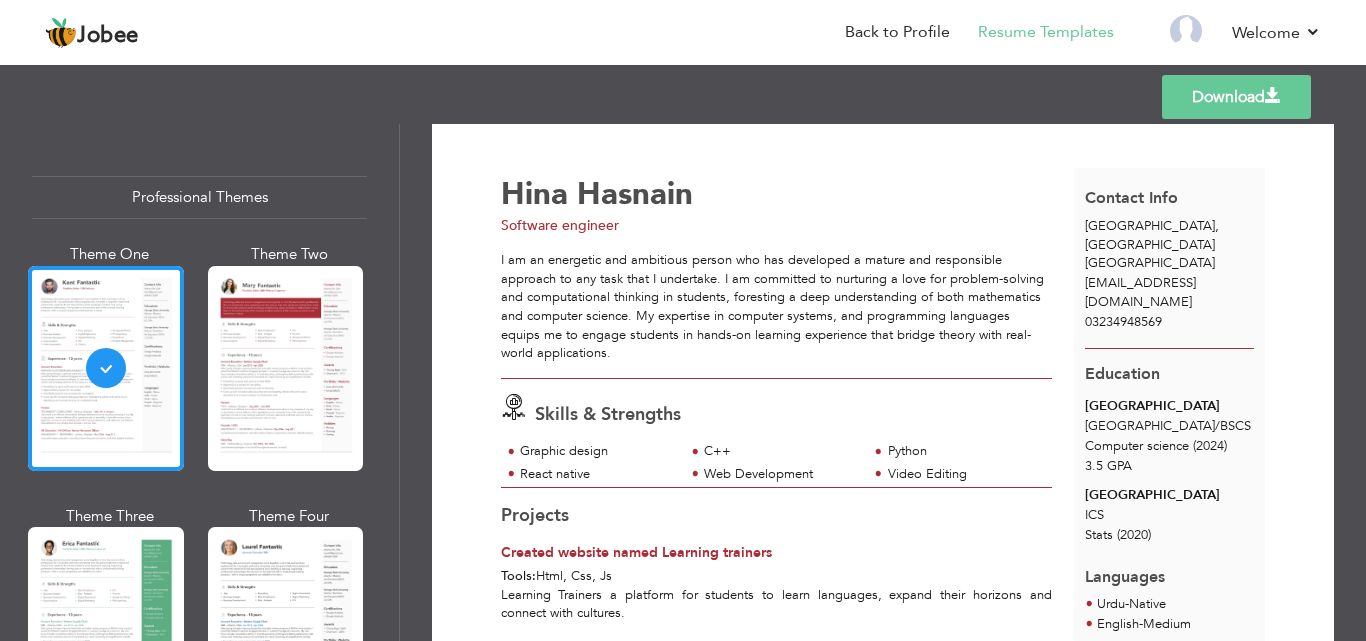 scroll, scrollTop: 7, scrollLeft: 0, axis: vertical 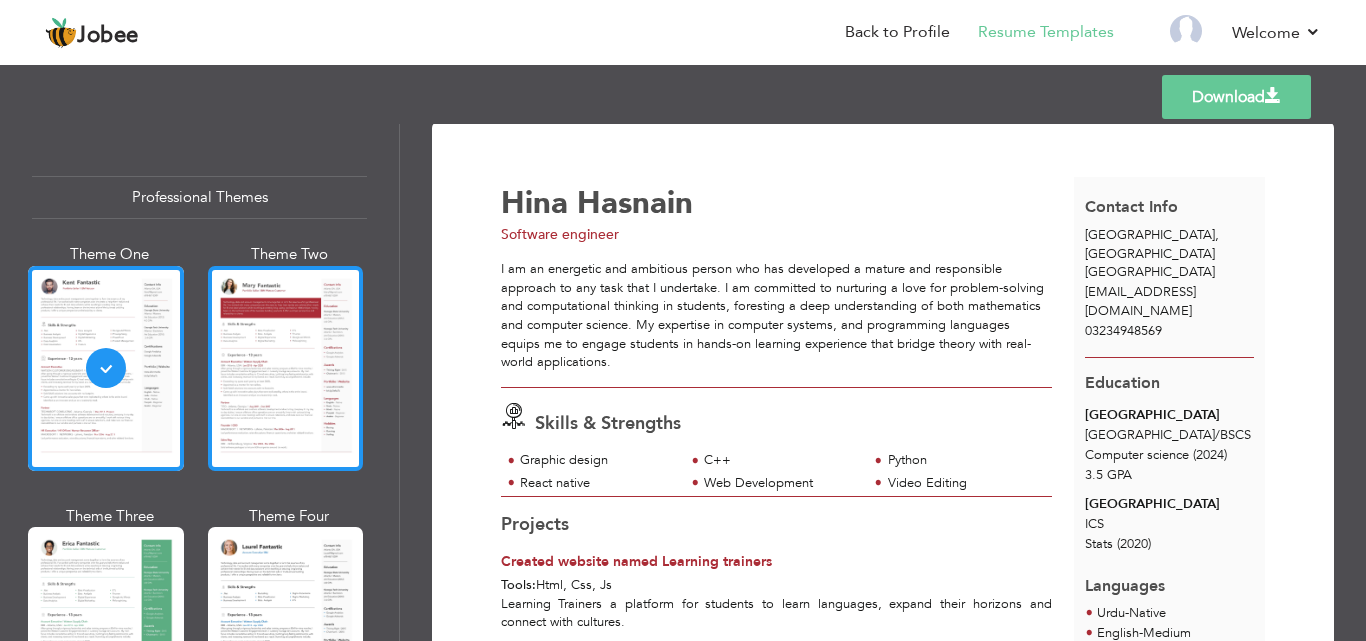 click at bounding box center [286, 368] 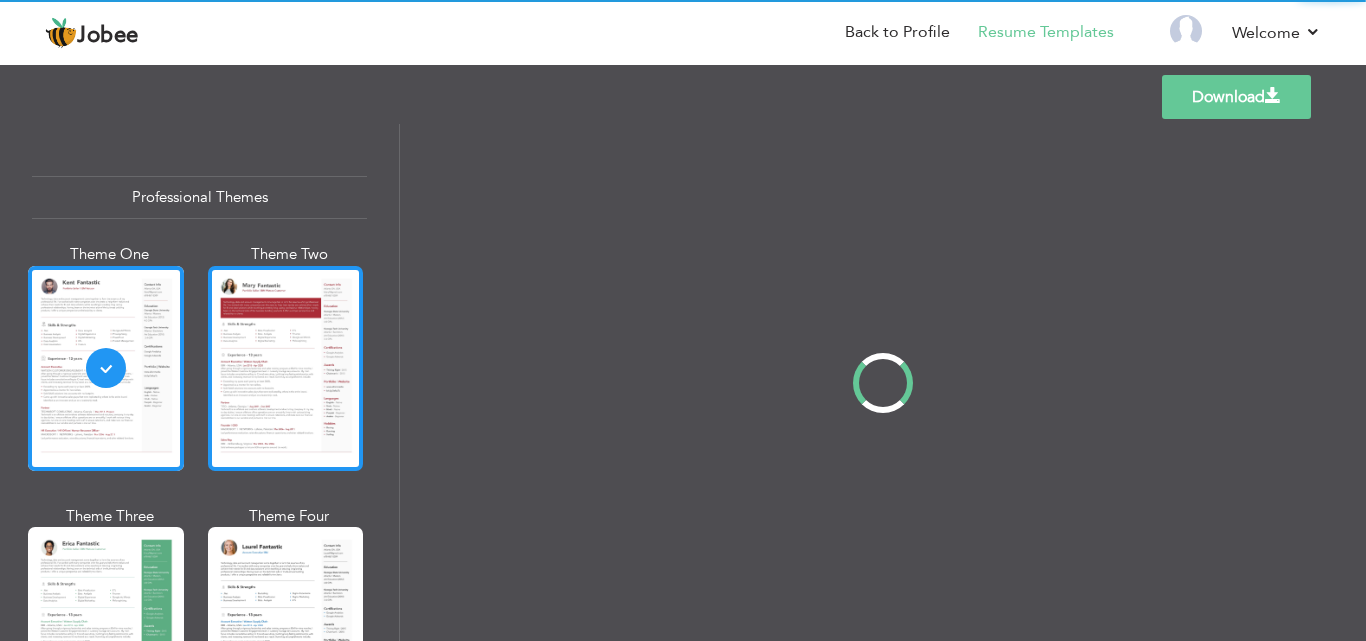 scroll, scrollTop: 0, scrollLeft: 0, axis: both 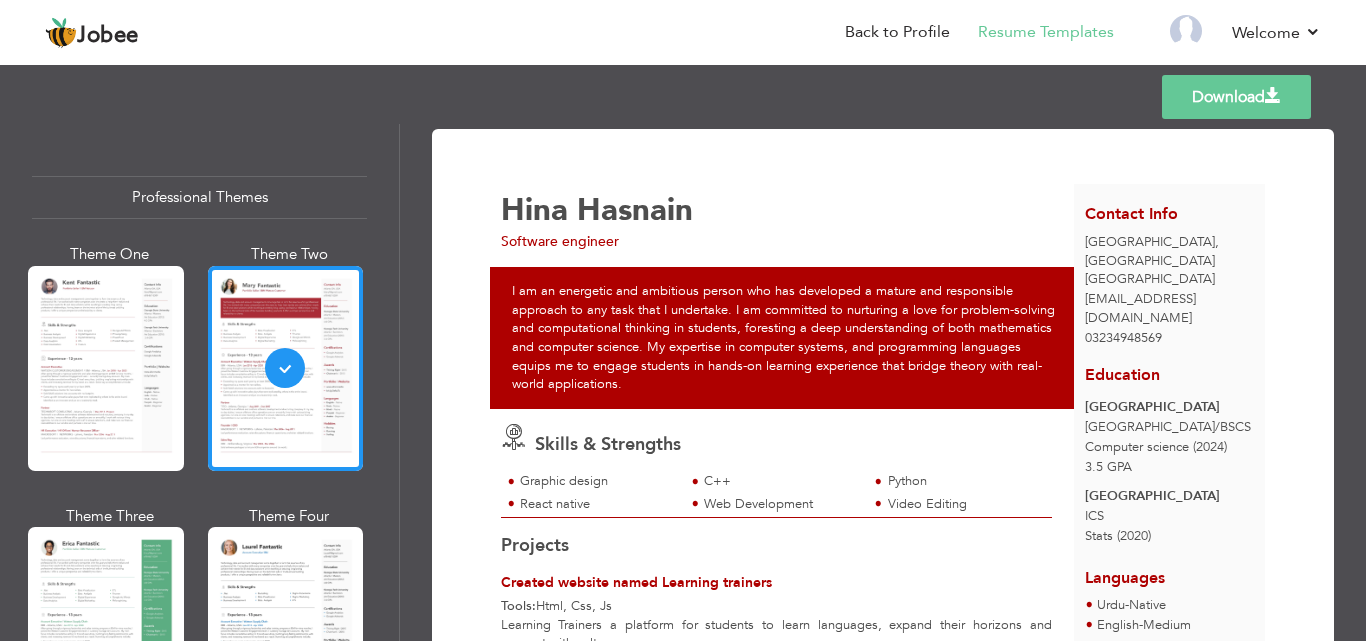click on "Download
Hina   Hasnain
Software engineer
Skills & Strengths C++ Python /" at bounding box center (883, 382) 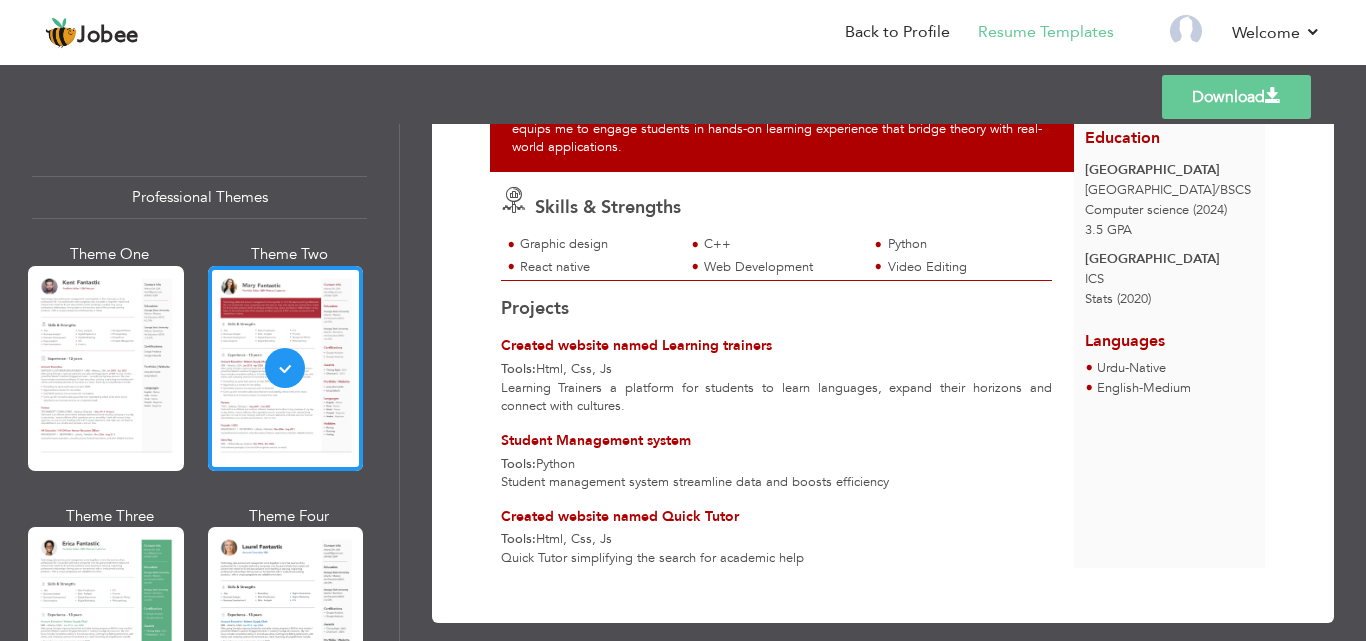 scroll, scrollTop: 240, scrollLeft: 0, axis: vertical 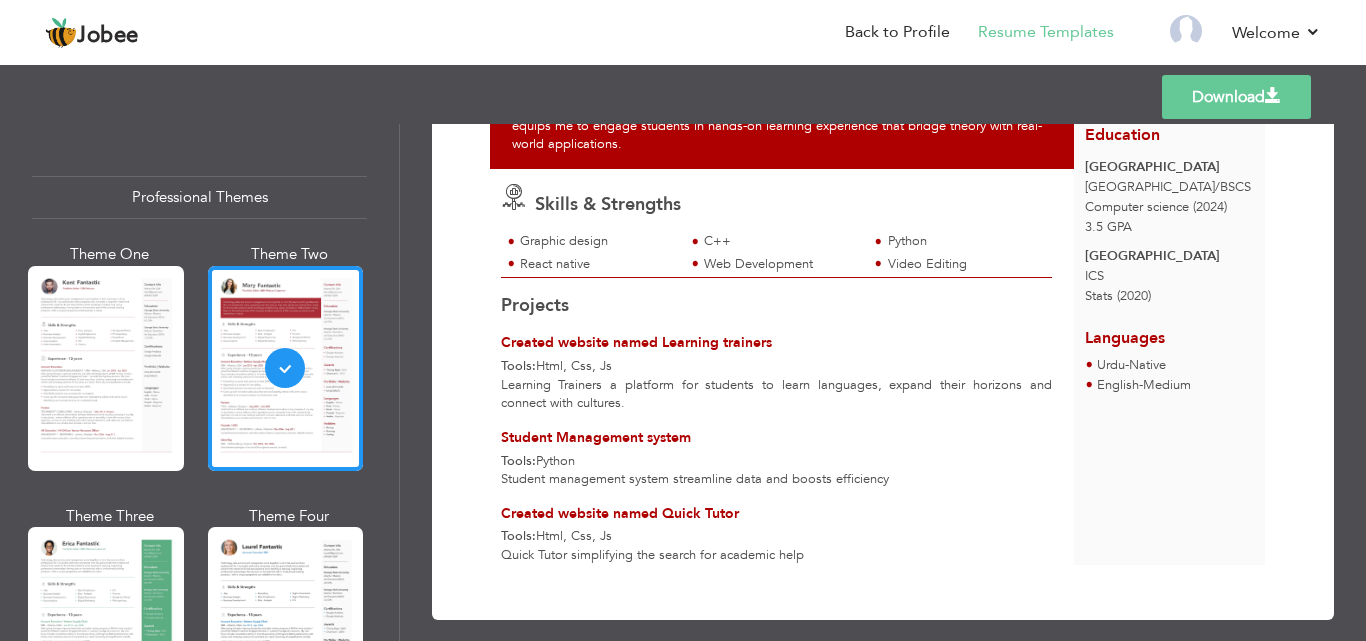 click on "Download" at bounding box center [1236, 97] 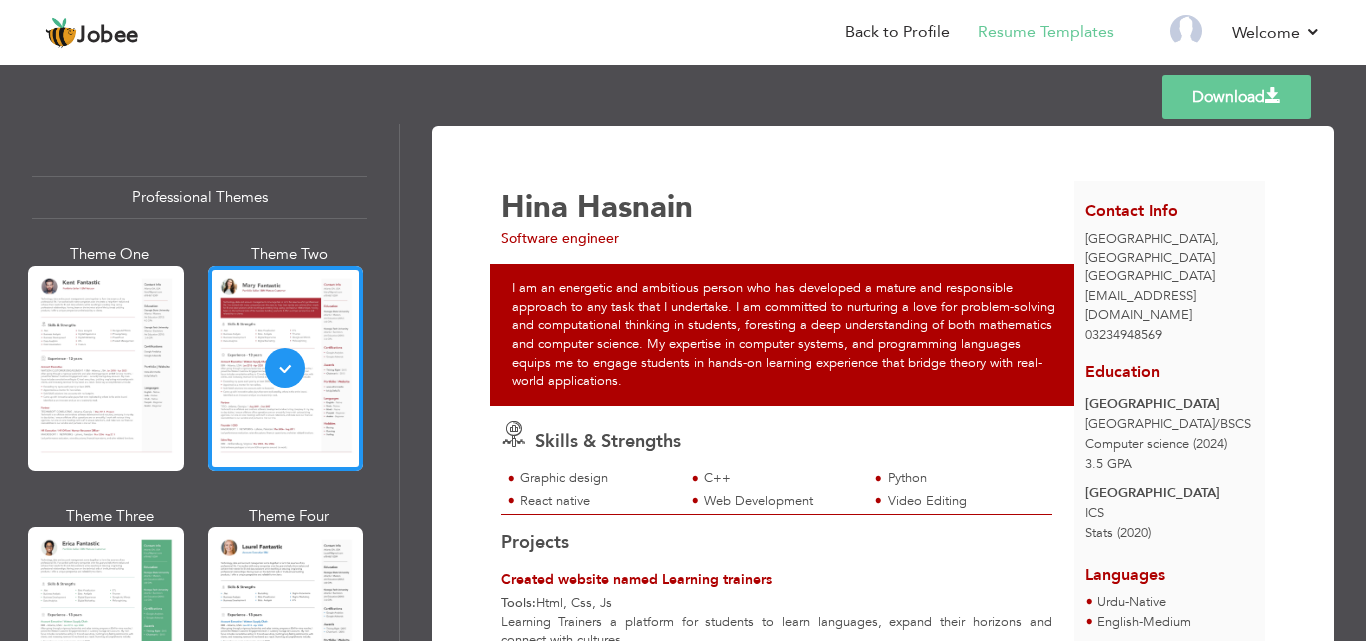 scroll, scrollTop: 0, scrollLeft: 0, axis: both 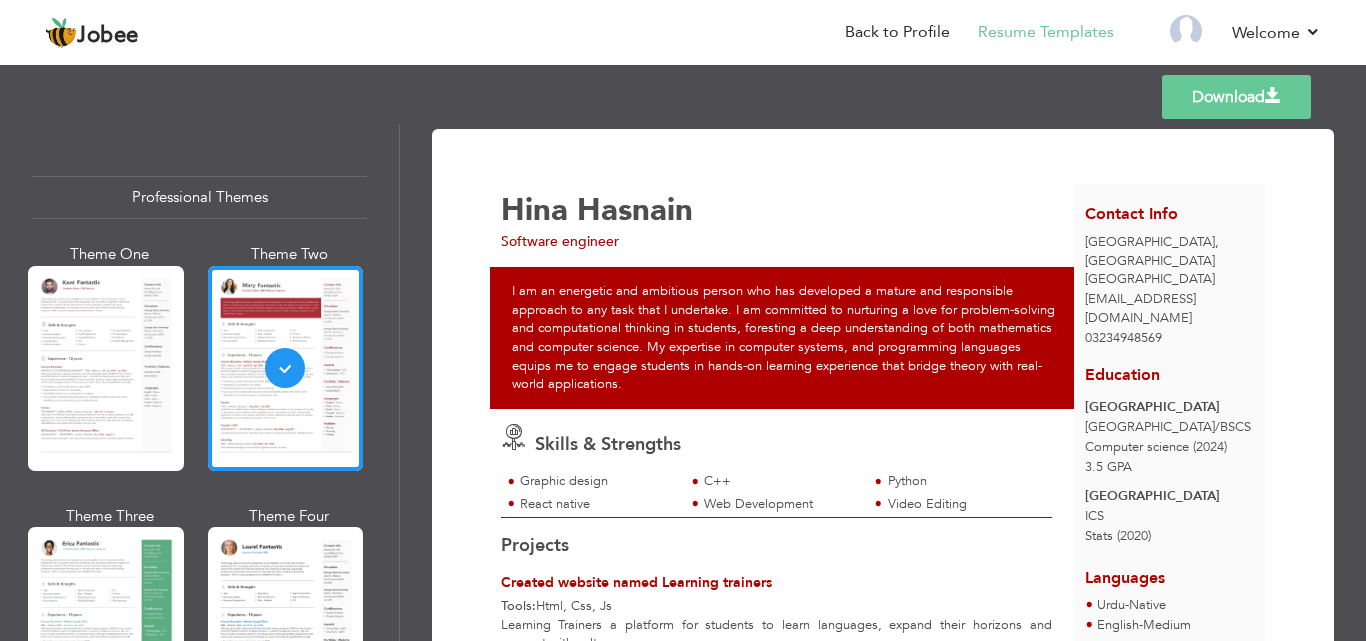click on "Download
Hina   Hasnain
Software engineer
Skills & Strengths C++ Python /" at bounding box center (883, 382) 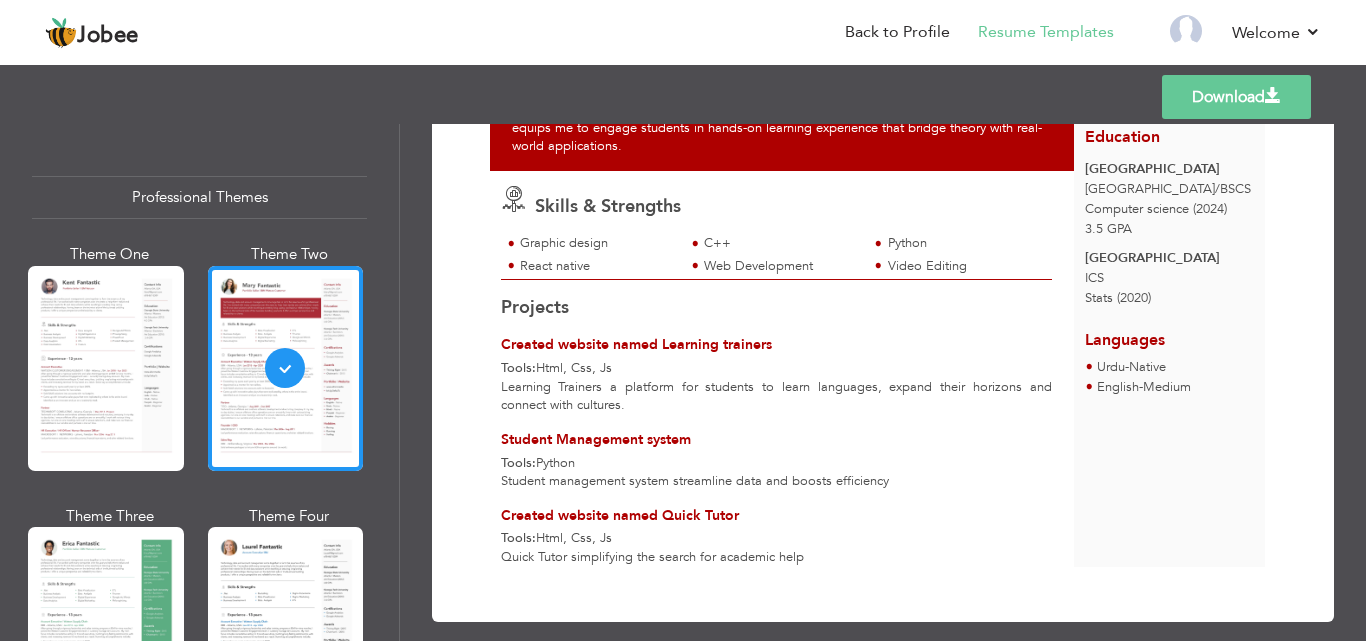 scroll, scrollTop: 240, scrollLeft: 0, axis: vertical 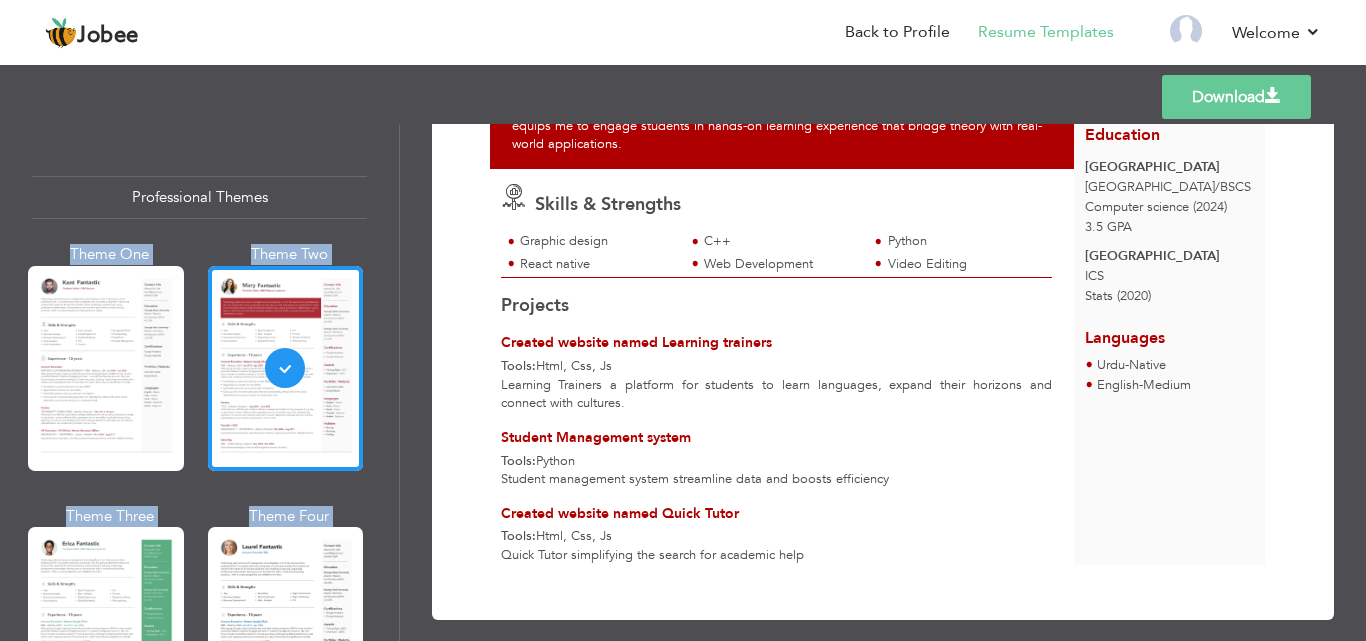 drag, startPoint x: 391, startPoint y: 157, endPoint x: 411, endPoint y: 325, distance: 169.1863 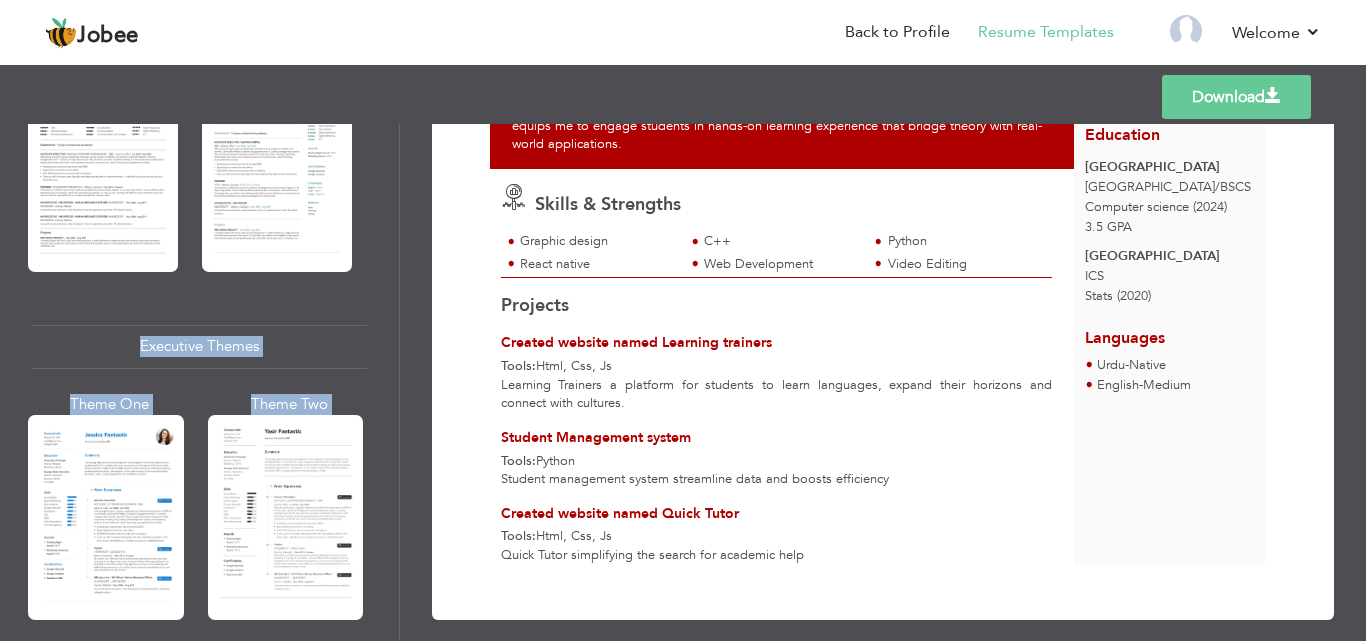 scroll, scrollTop: 1302, scrollLeft: 0, axis: vertical 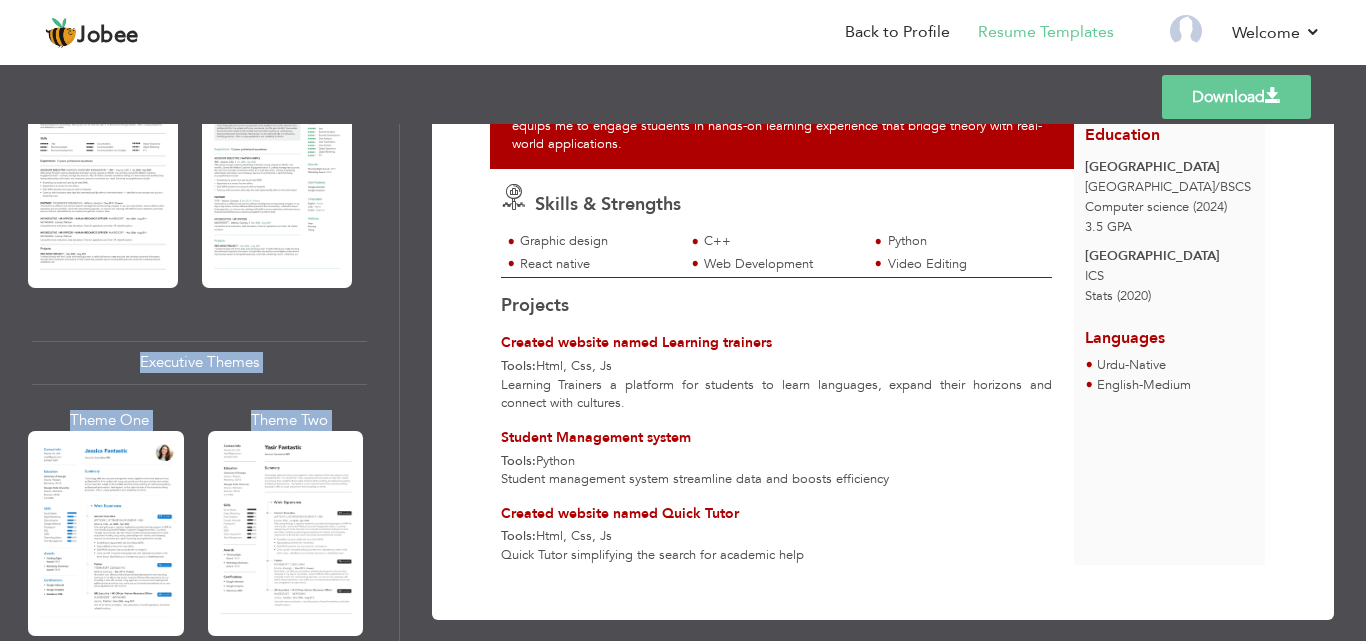 click on "Download
Hina   Hasnain
Software engineer
Skills & Strengths
Graphic design C++" at bounding box center (883, 254) 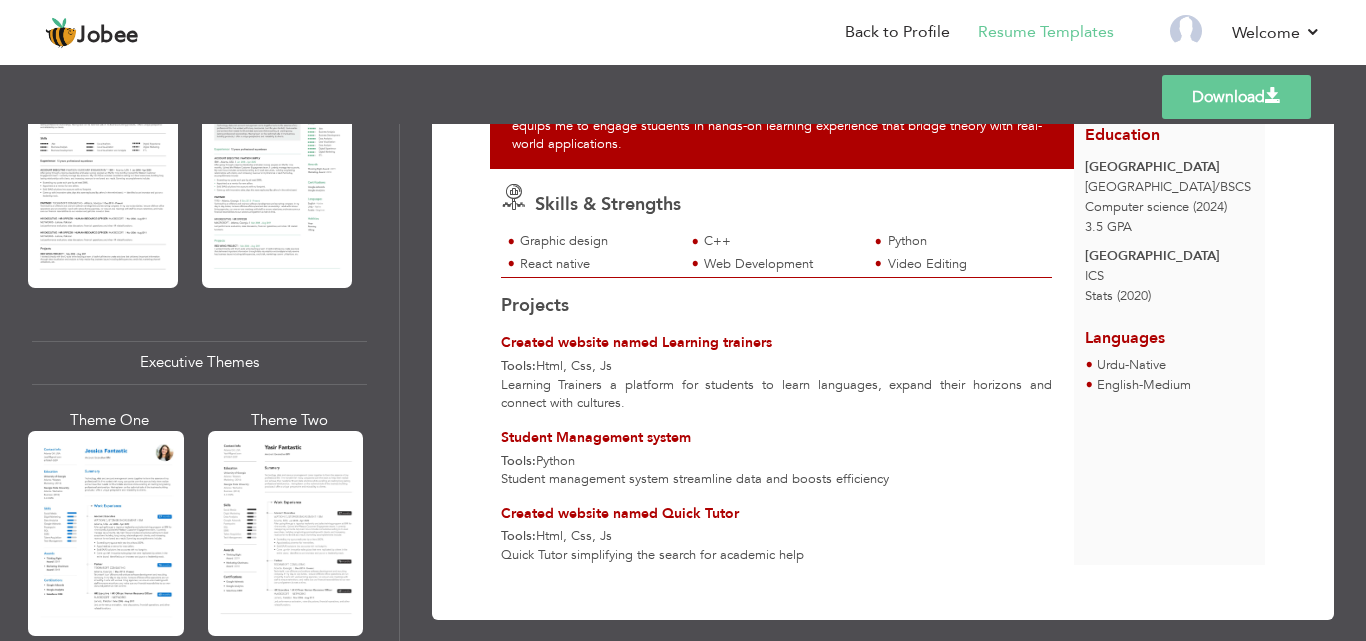 click on "Download
Hina   Hasnain
Software engineer
Skills & Strengths C++ Python /" at bounding box center (883, 382) 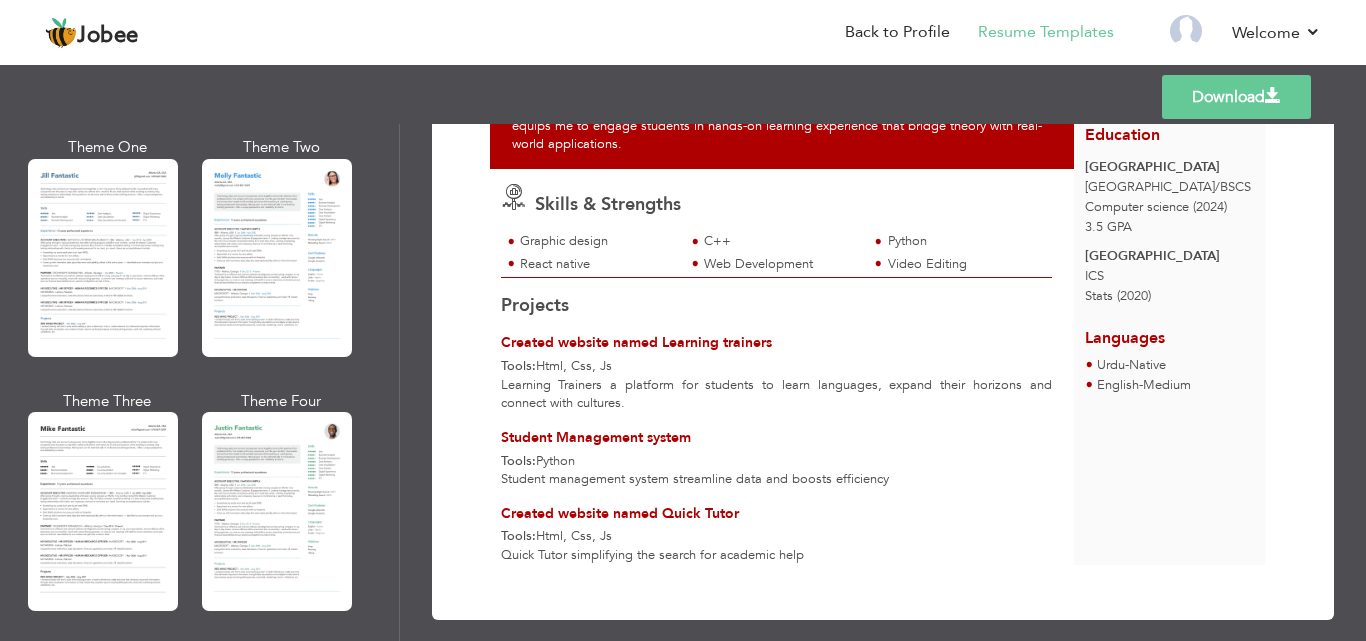 scroll, scrollTop: 1034, scrollLeft: 0, axis: vertical 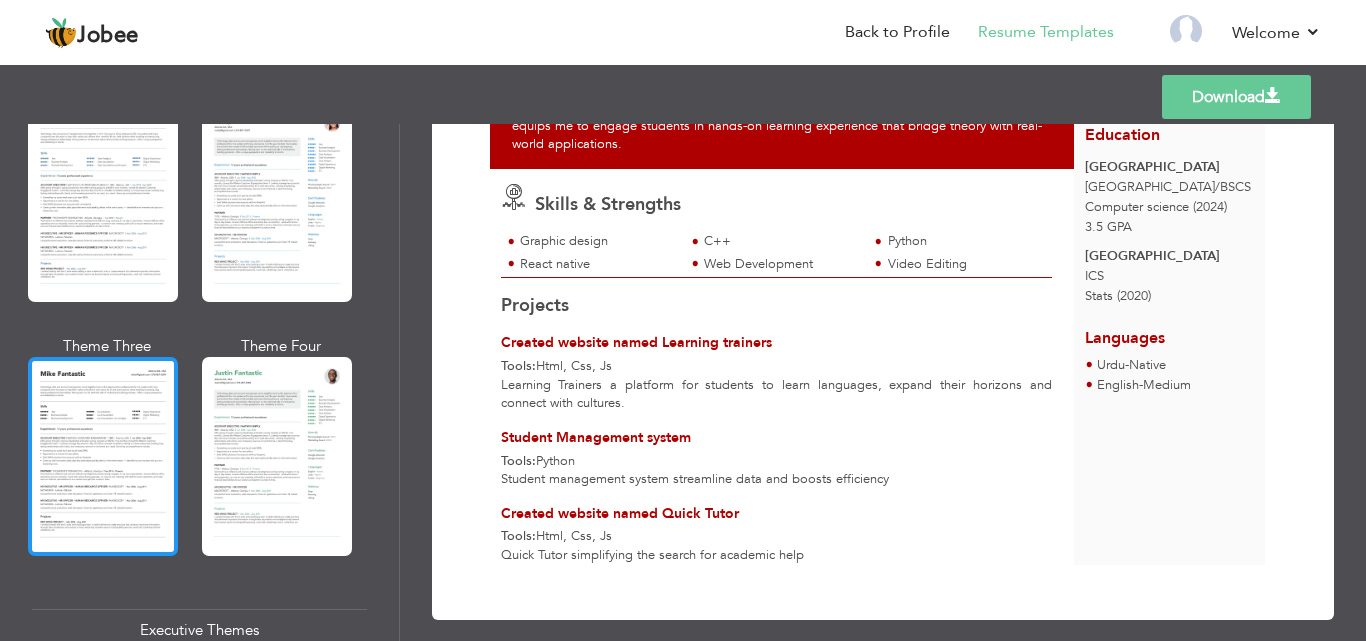 click at bounding box center (103, 456) 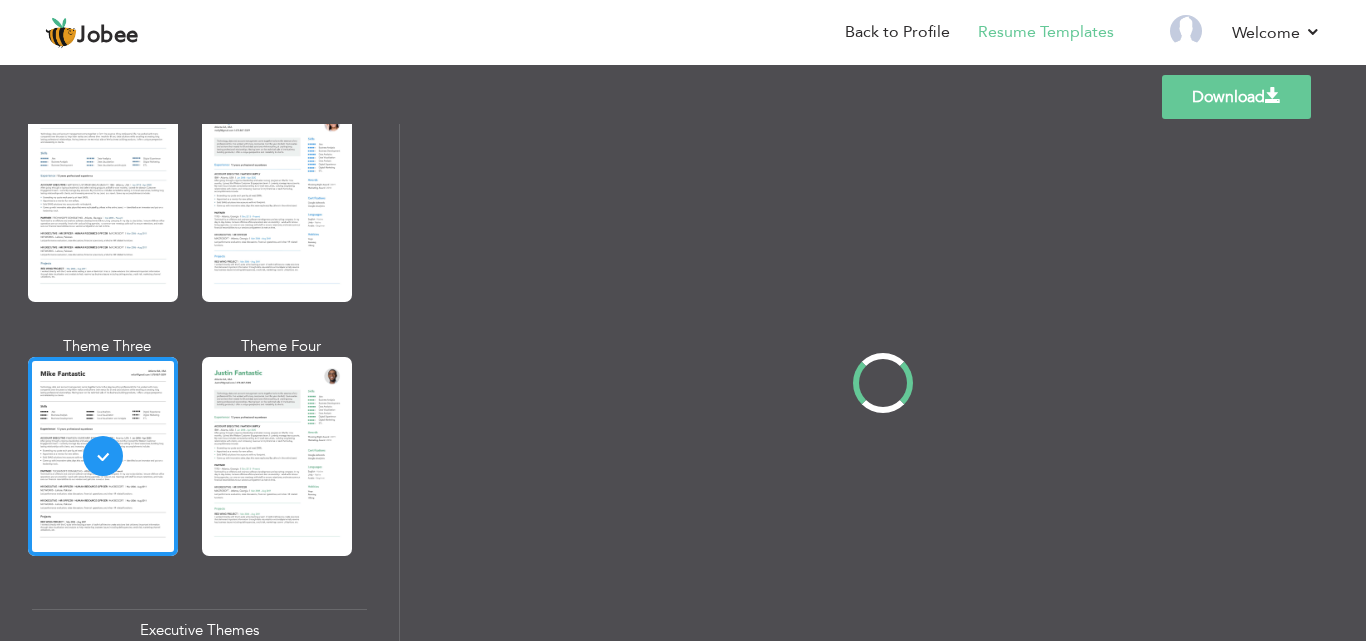 scroll, scrollTop: 0, scrollLeft: 0, axis: both 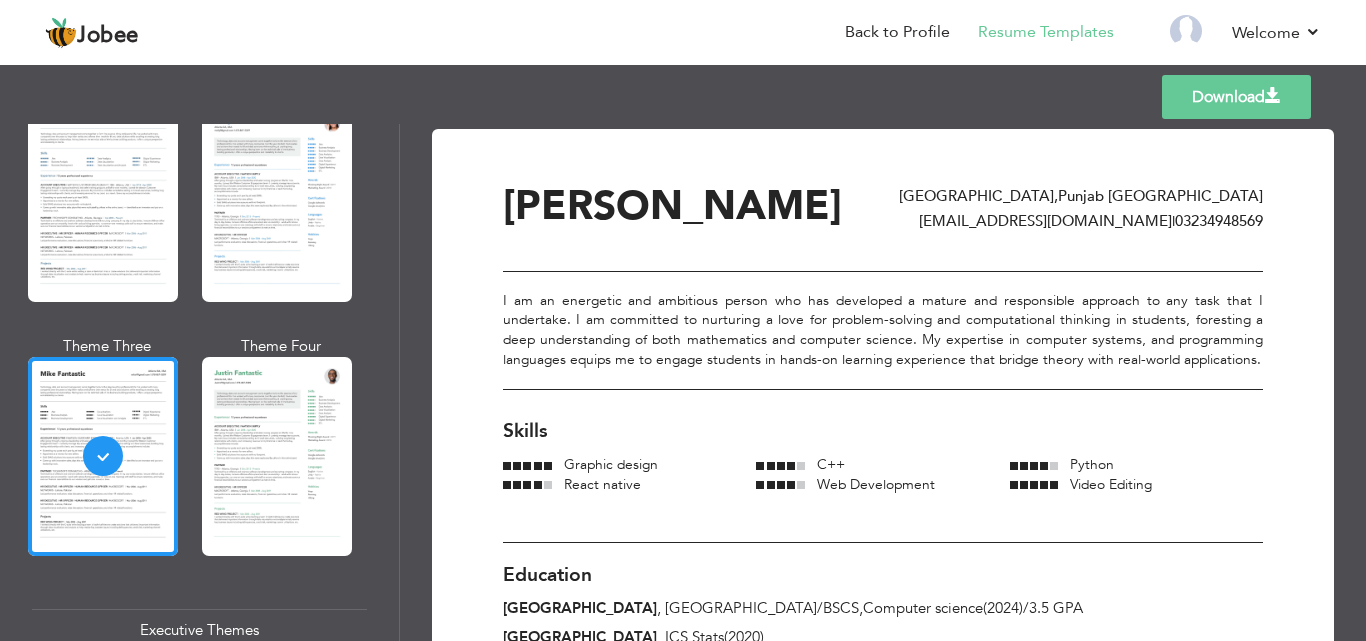 click on "Download
Hina Hasnain
Lahore ,  Punjab Pakistan
hina.zaidi6410@gmail.com  |  03234948569
I am an energetic and ambitious person who has developed a mature and responsible approach to any task that I undertake. I am committed to nurturing a love for problem-solving and computational thinking in students, foresting a deep understanding of both mathematics and computer science. My expertise in computer systems, and programming languages equips me to engage students in hands-on learning experience that bridge theory with real-world applications." at bounding box center (883, 382) 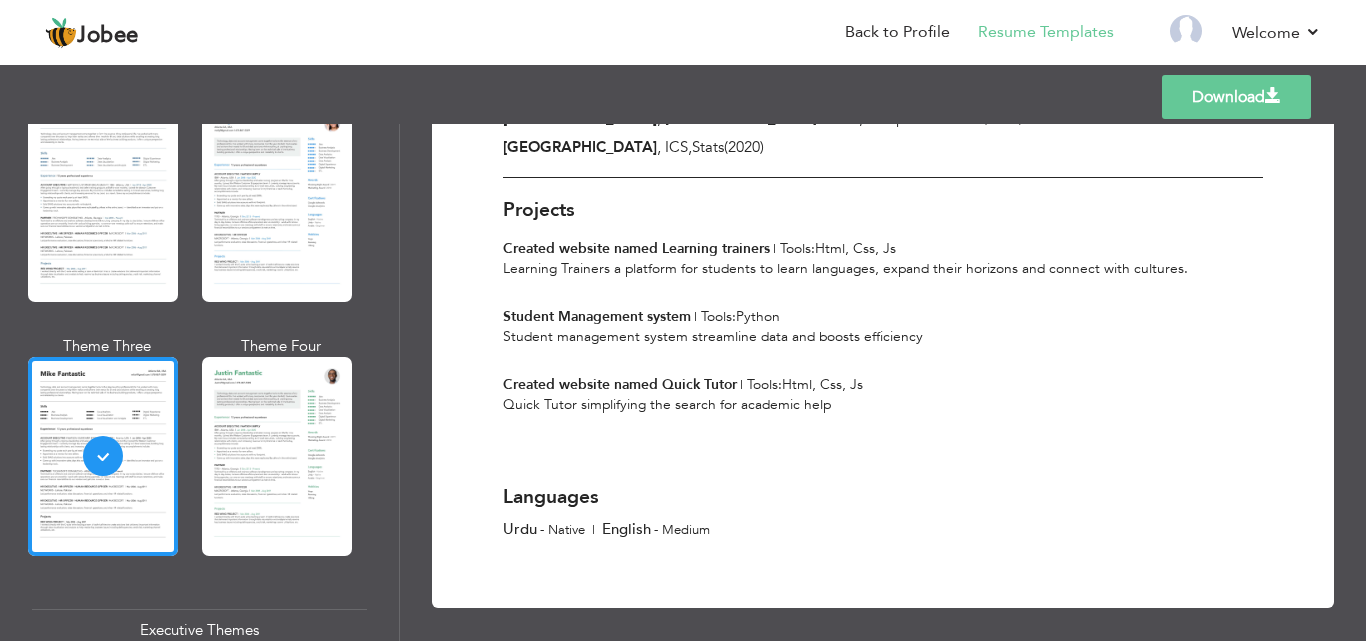 scroll, scrollTop: 495, scrollLeft: 0, axis: vertical 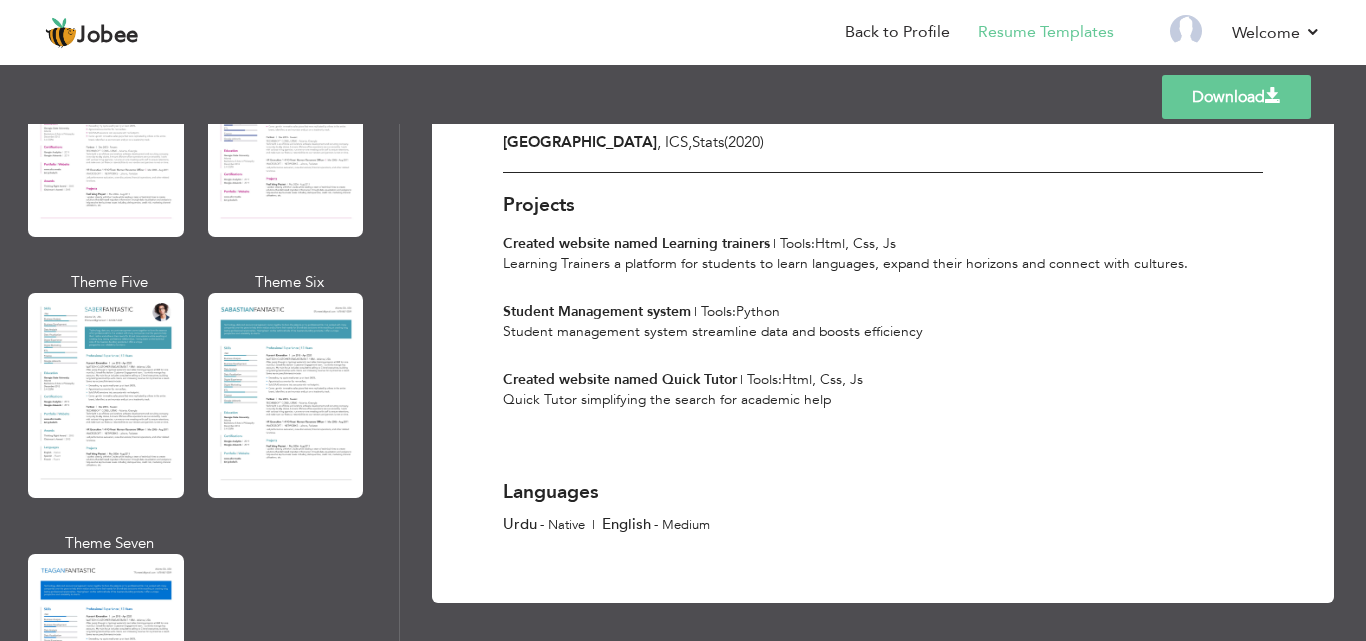 click at bounding box center (1273, 96) 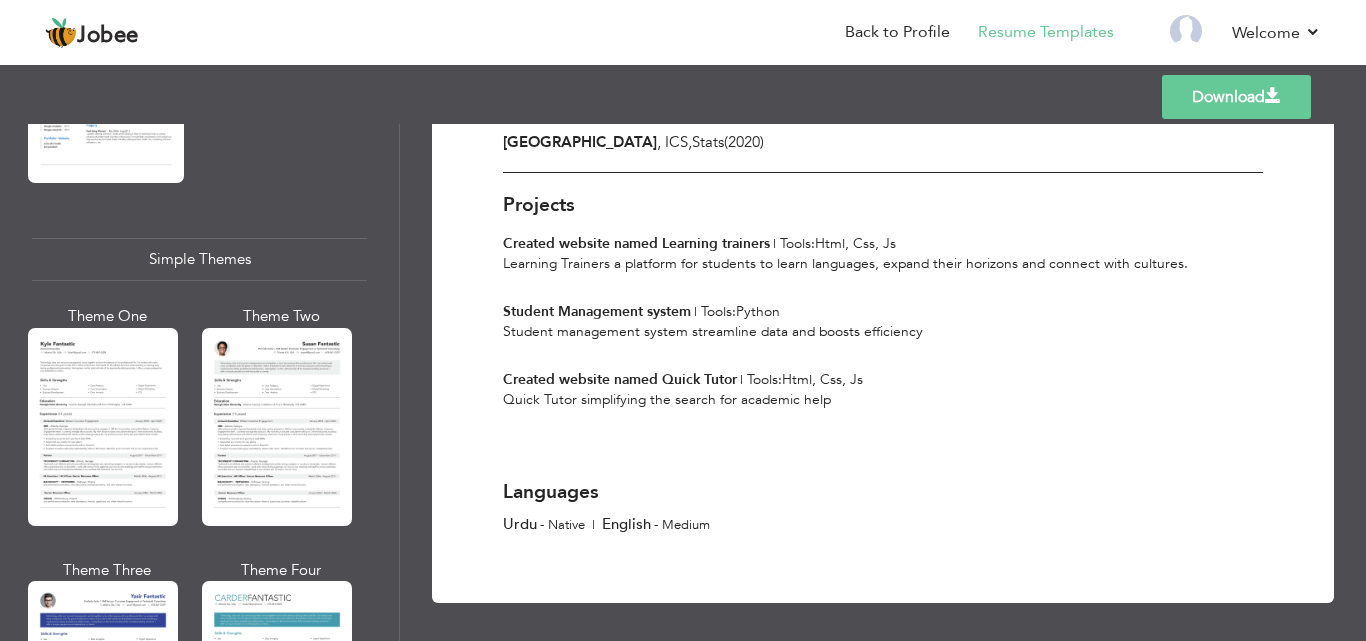 scroll, scrollTop: 3418, scrollLeft: 0, axis: vertical 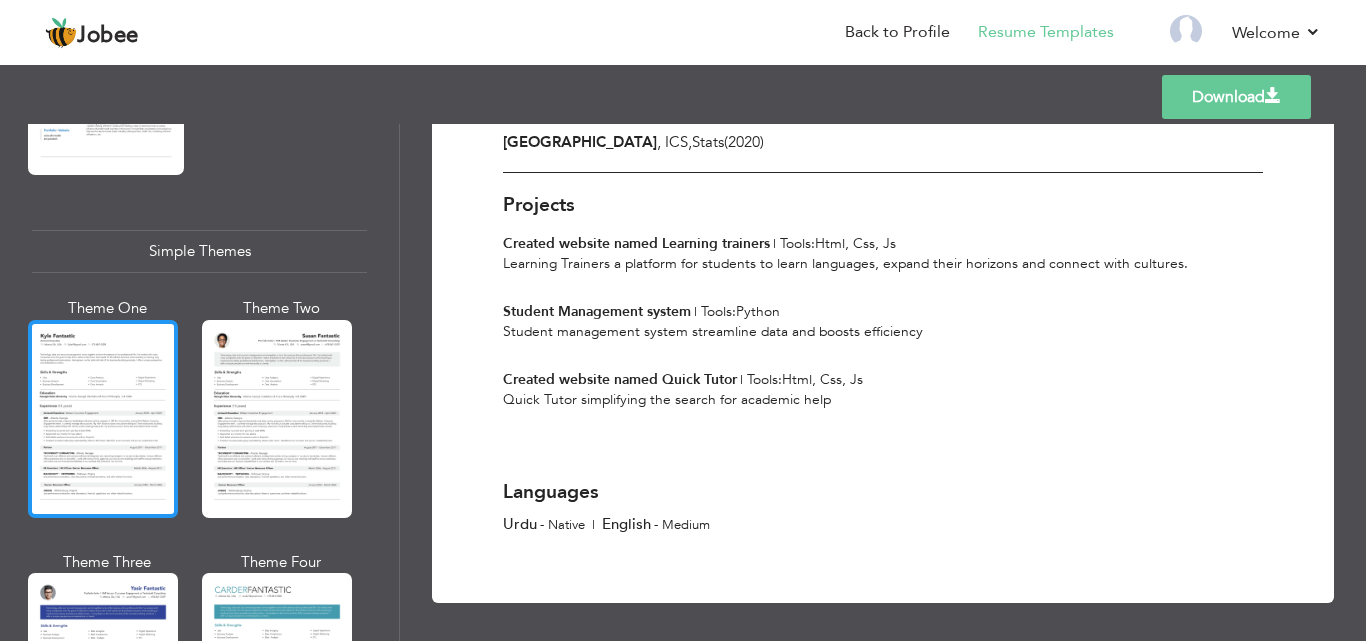 click at bounding box center (103, 419) 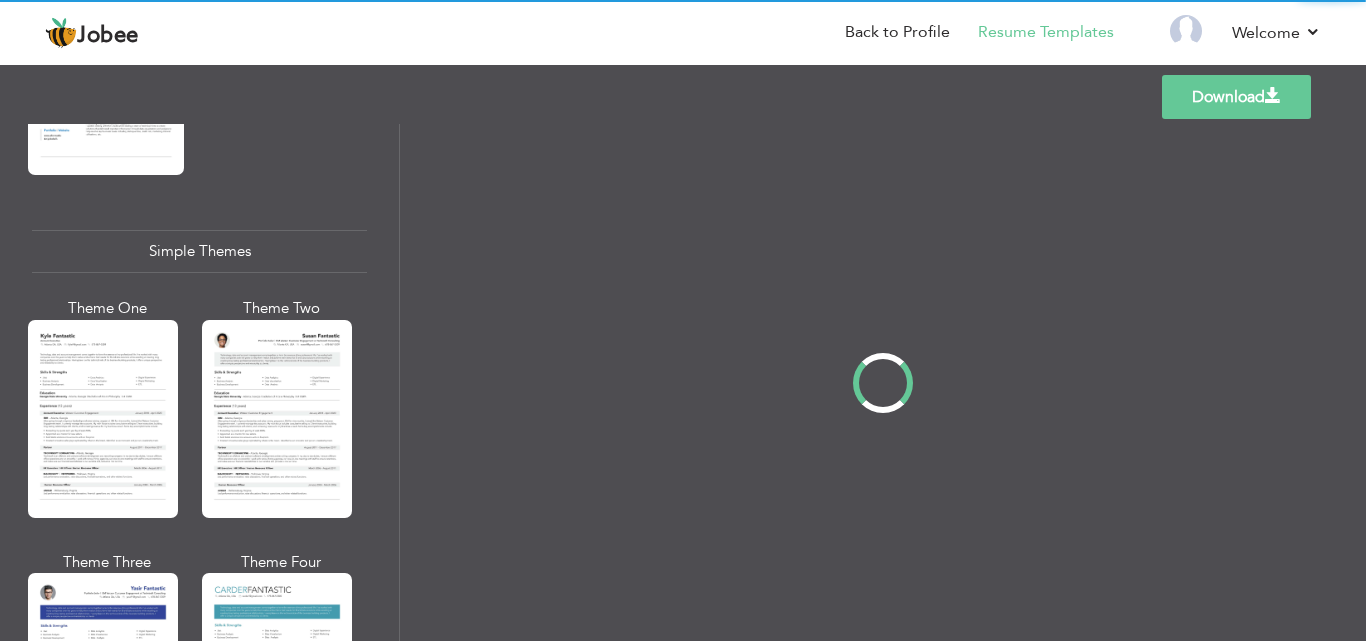 scroll, scrollTop: 0, scrollLeft: 0, axis: both 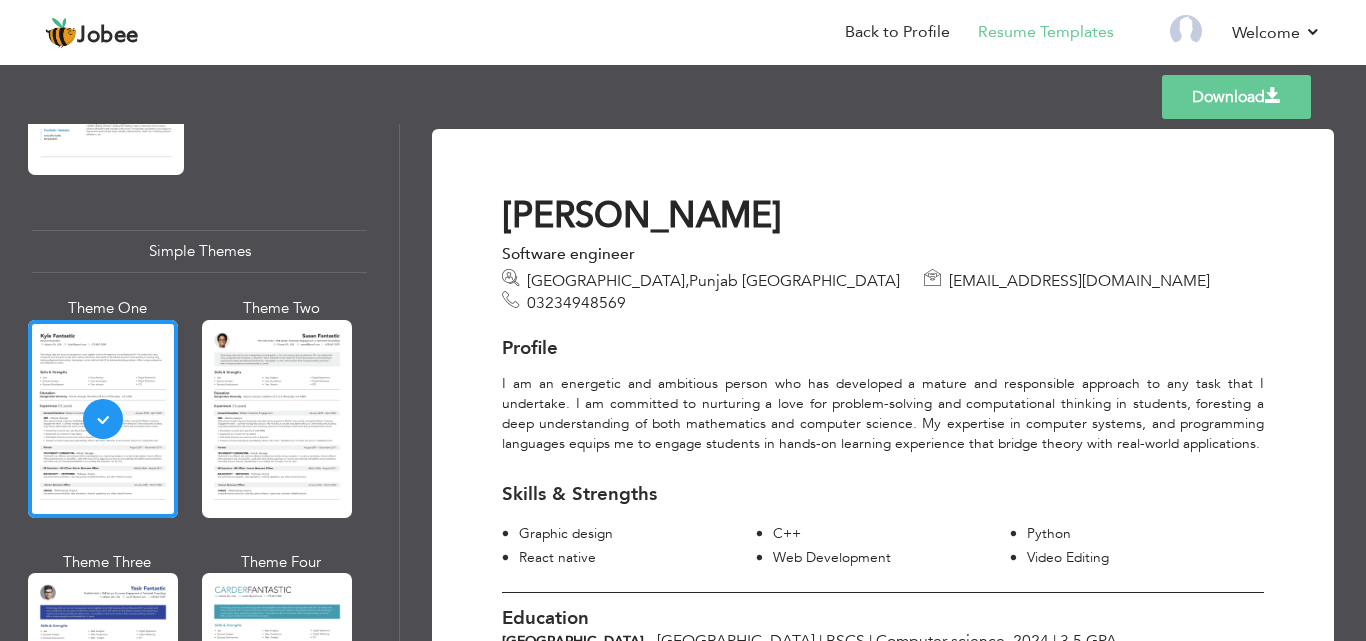 click on "Download
[PERSON_NAME]
Software engineer
[GEOGRAPHIC_DATA] ,  [GEOGRAPHIC_DATA] [GEOGRAPHIC_DATA]
[EMAIL_ADDRESS][DOMAIN_NAME]
03234948569
Profile
Skills & Strengths
Graphic design
C++" at bounding box center (883, 382) 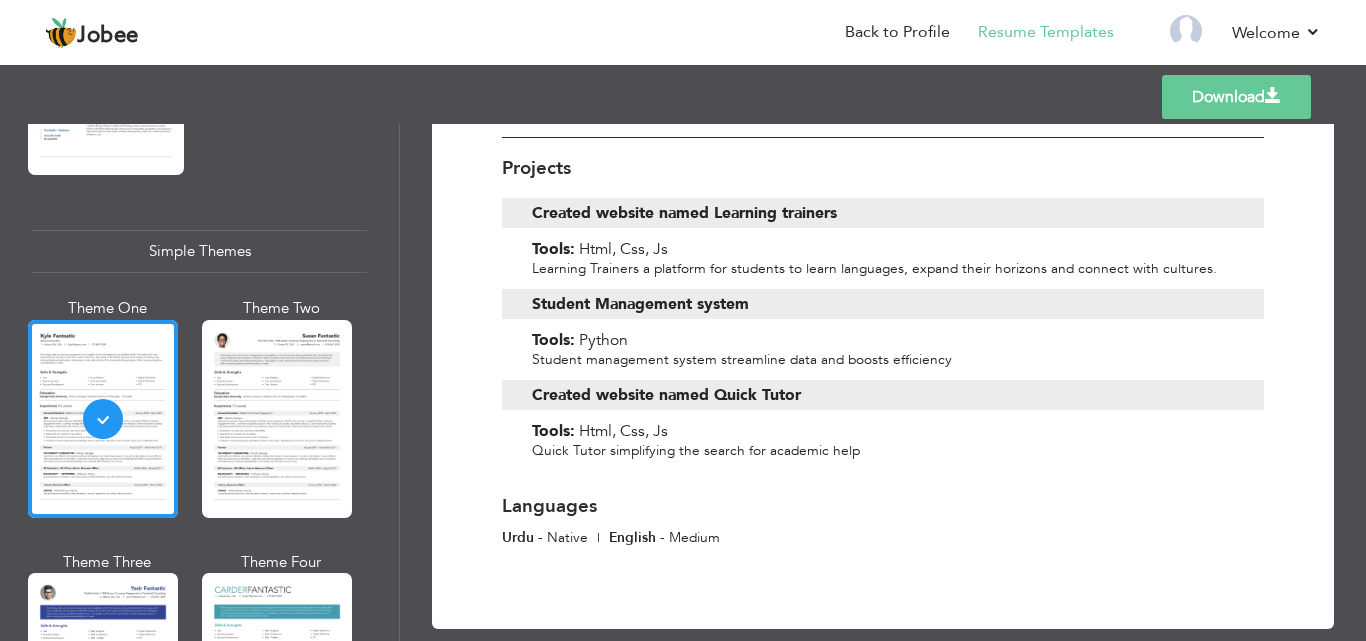 scroll, scrollTop: 561, scrollLeft: 0, axis: vertical 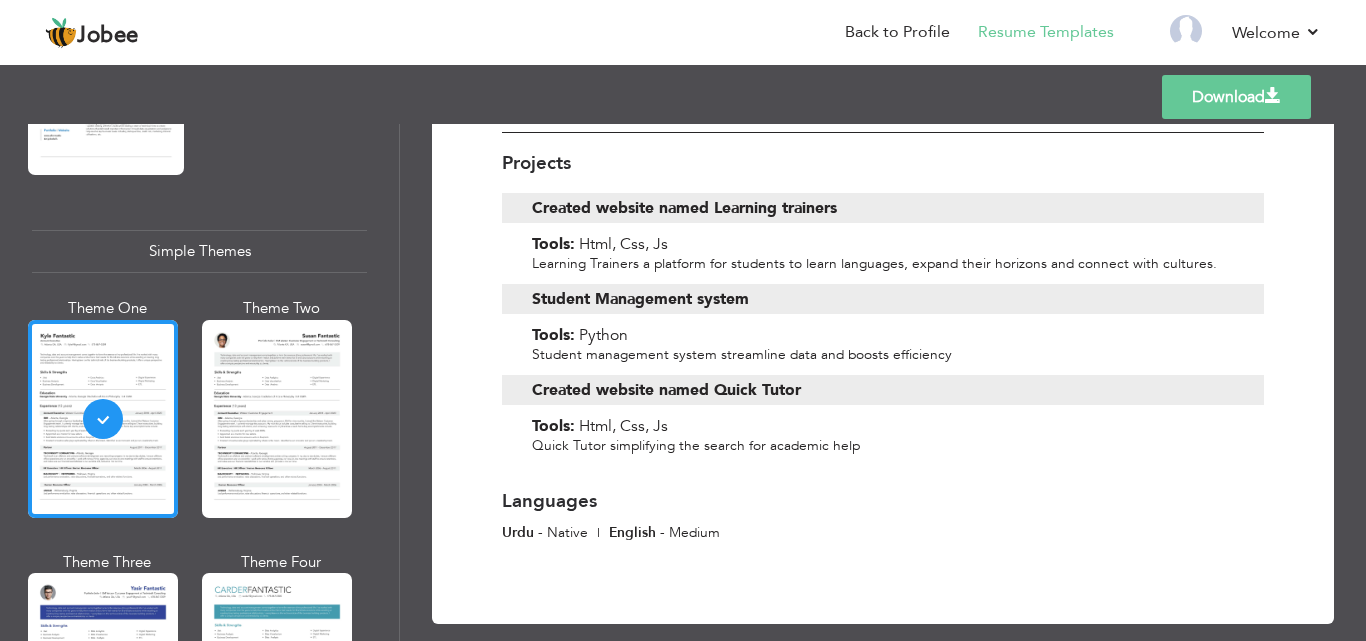 click on "Download" at bounding box center [1236, 97] 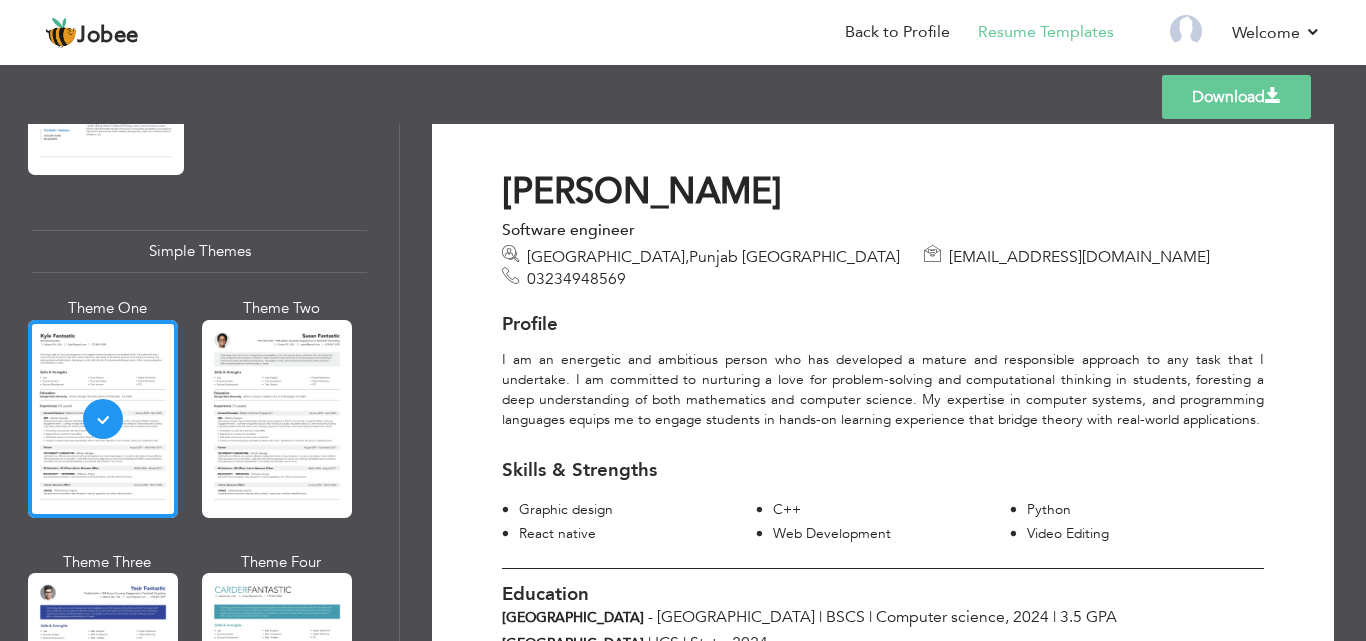scroll, scrollTop: 0, scrollLeft: 0, axis: both 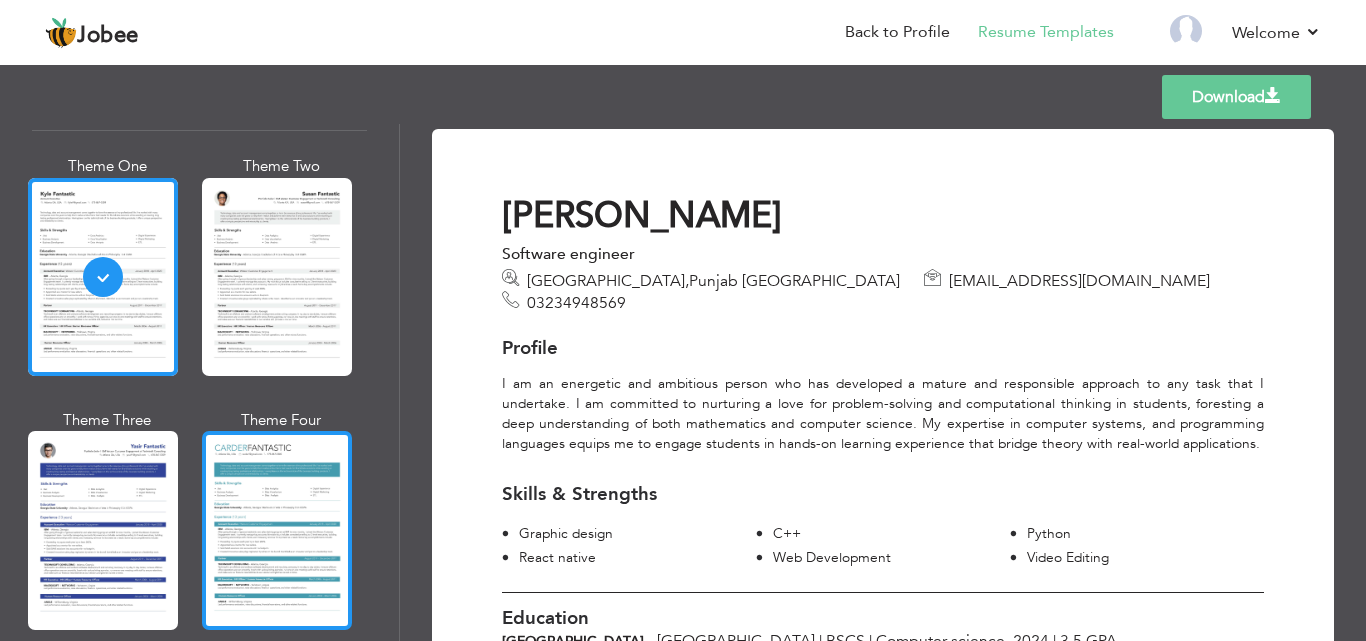 click at bounding box center [277, 530] 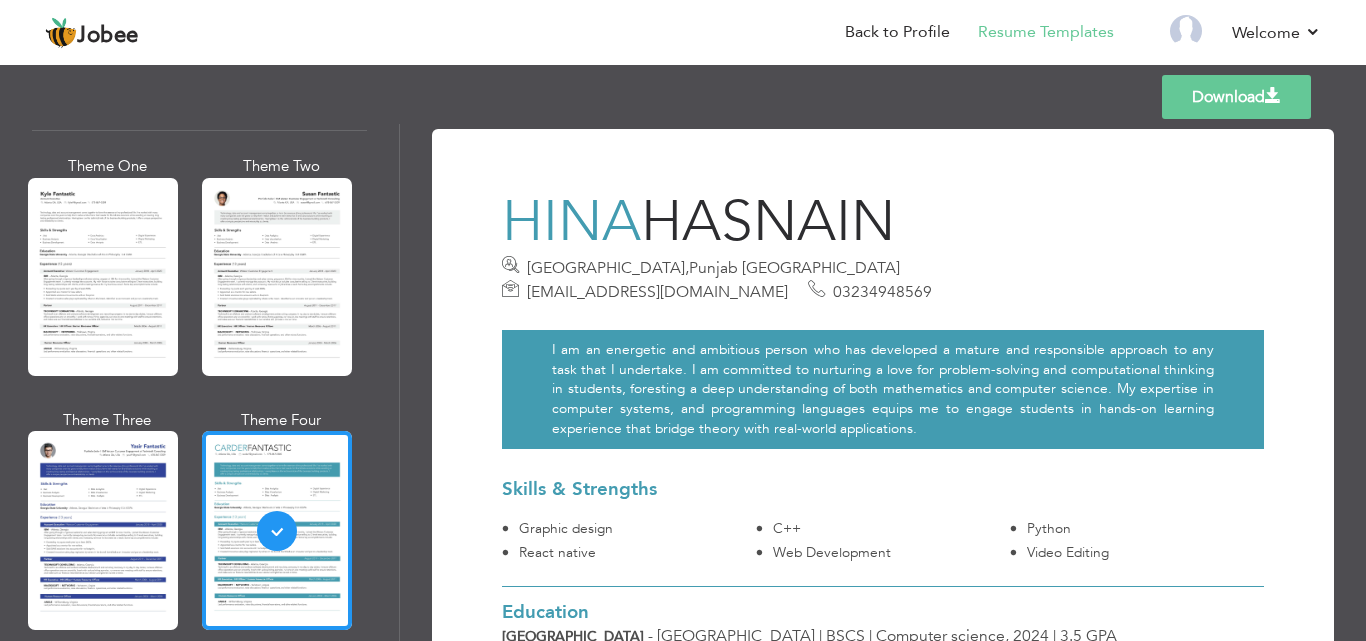 click on "Download
Hina Hasnain
Lahore ,  Punjab Pakistan
hina.zaidi6410@gmail.com
03234948569
Skills & Strengths
Graphic design
C++ |" at bounding box center (883, 382) 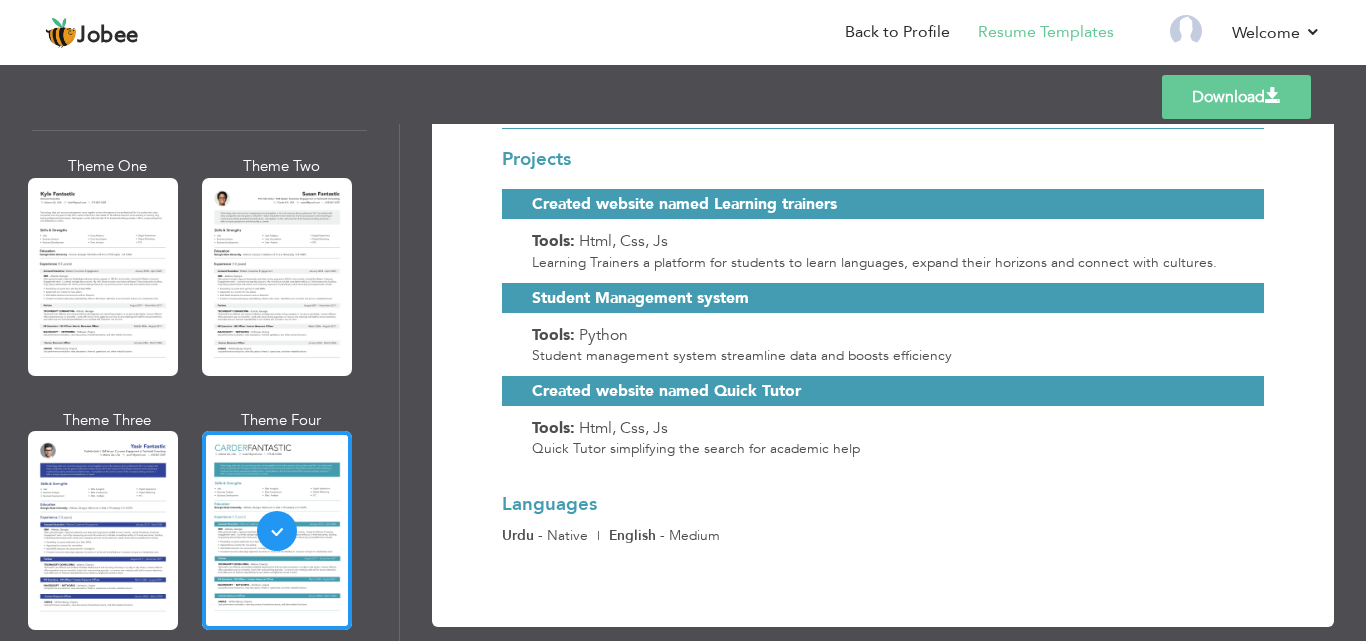 scroll, scrollTop: 566, scrollLeft: 0, axis: vertical 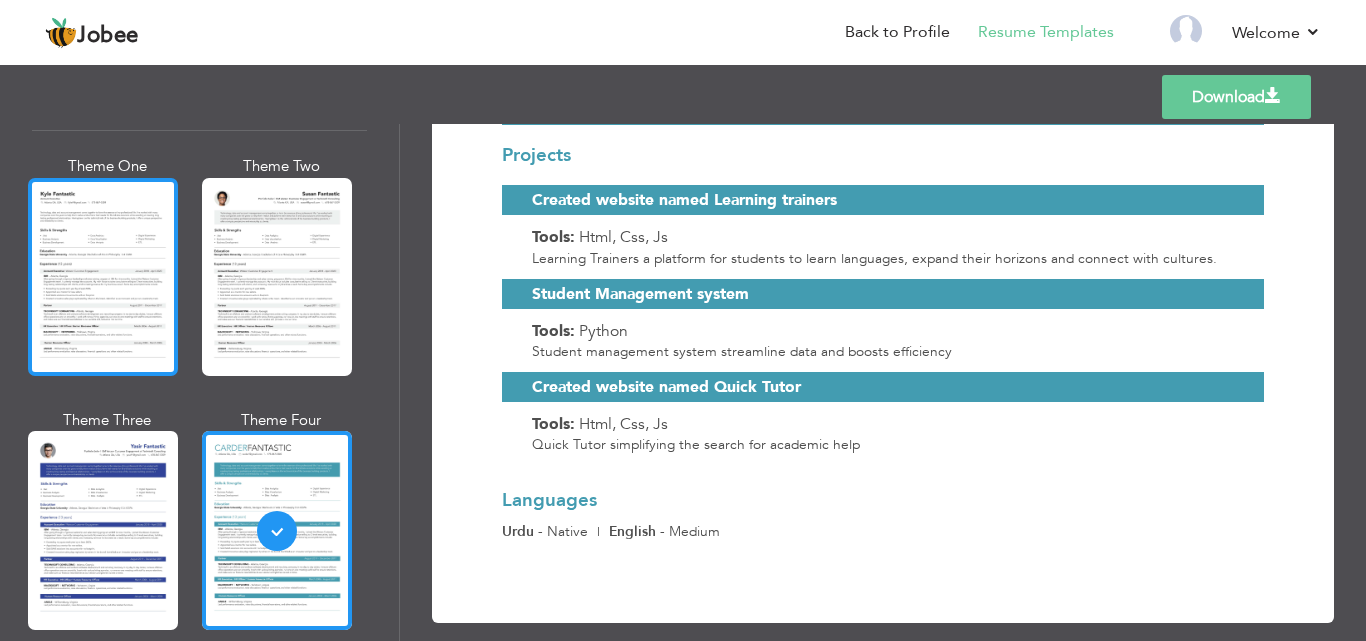 click at bounding box center (103, 277) 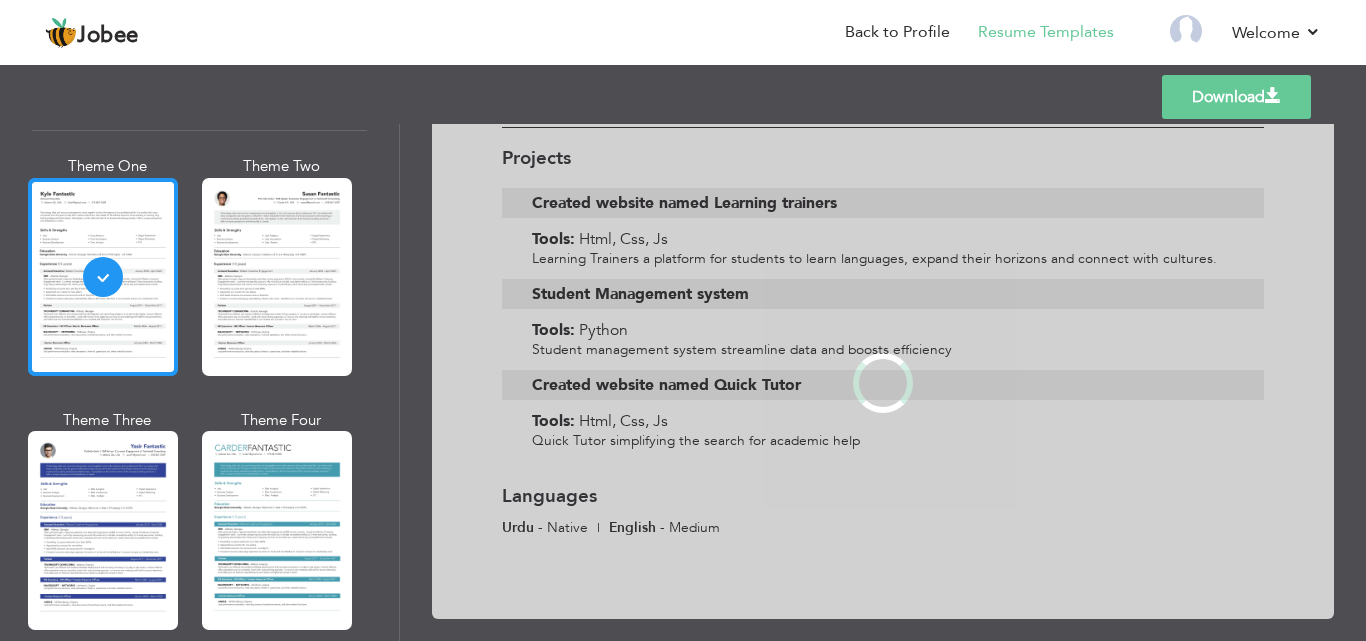 scroll, scrollTop: 0, scrollLeft: 0, axis: both 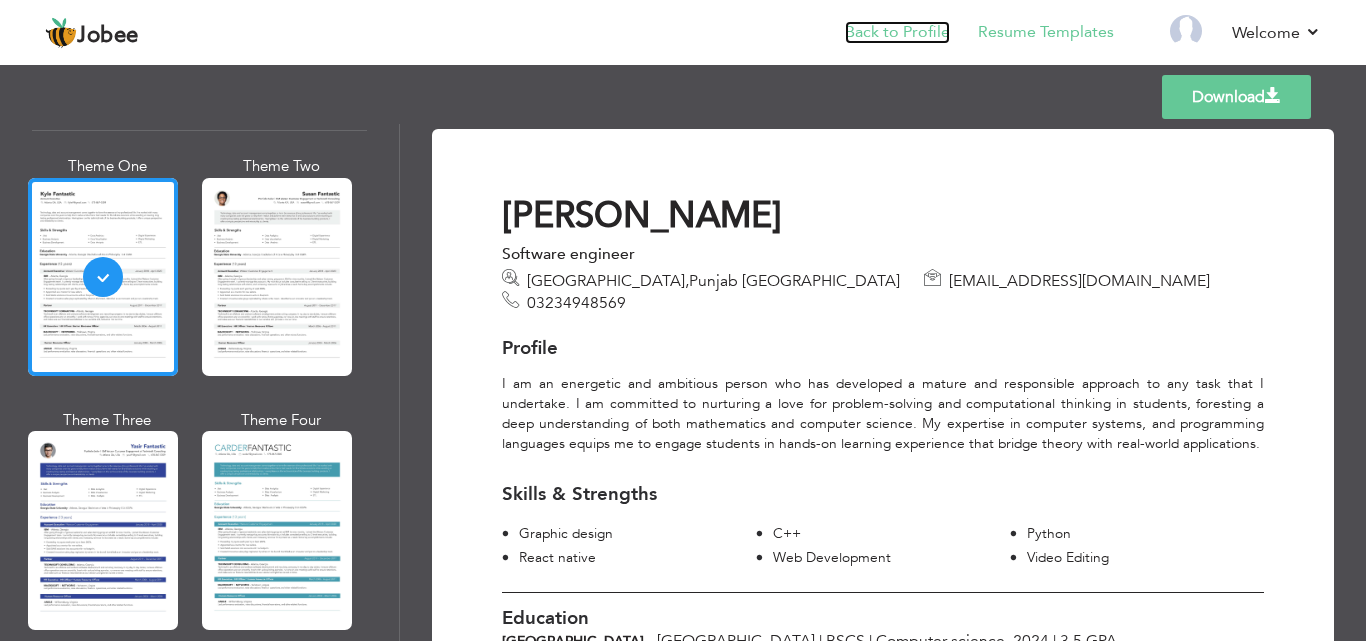 click on "Back to Profile" at bounding box center (897, 32) 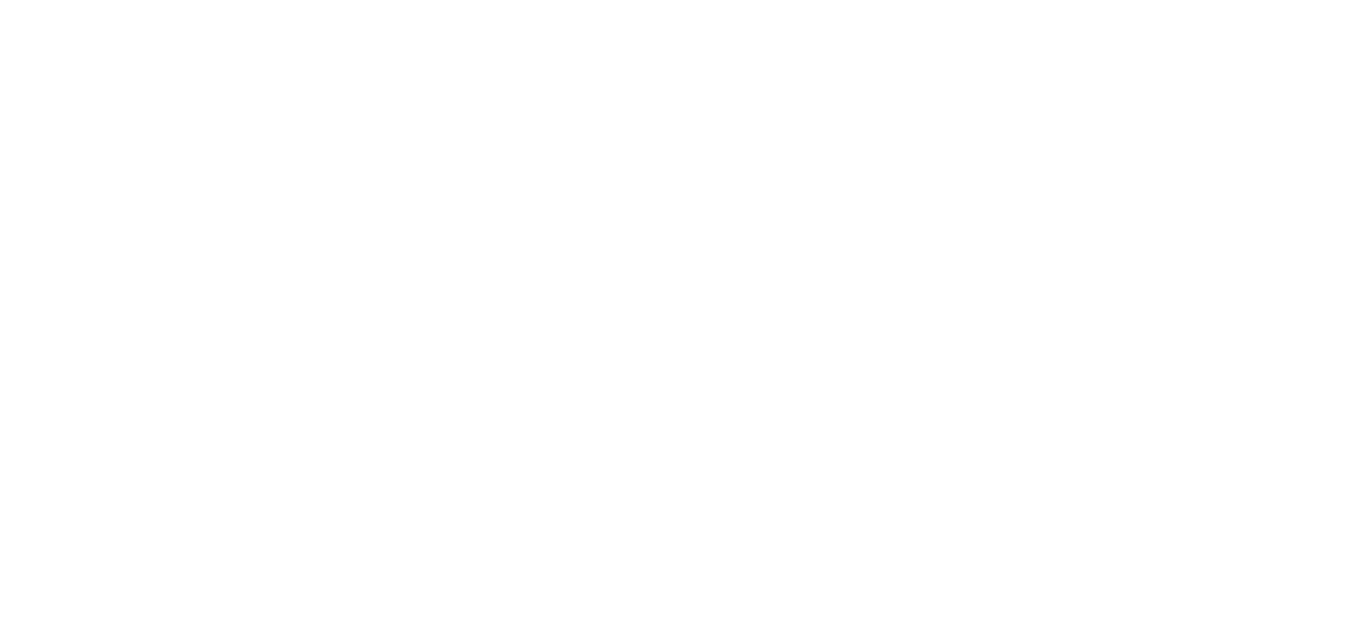 scroll, scrollTop: 0, scrollLeft: 0, axis: both 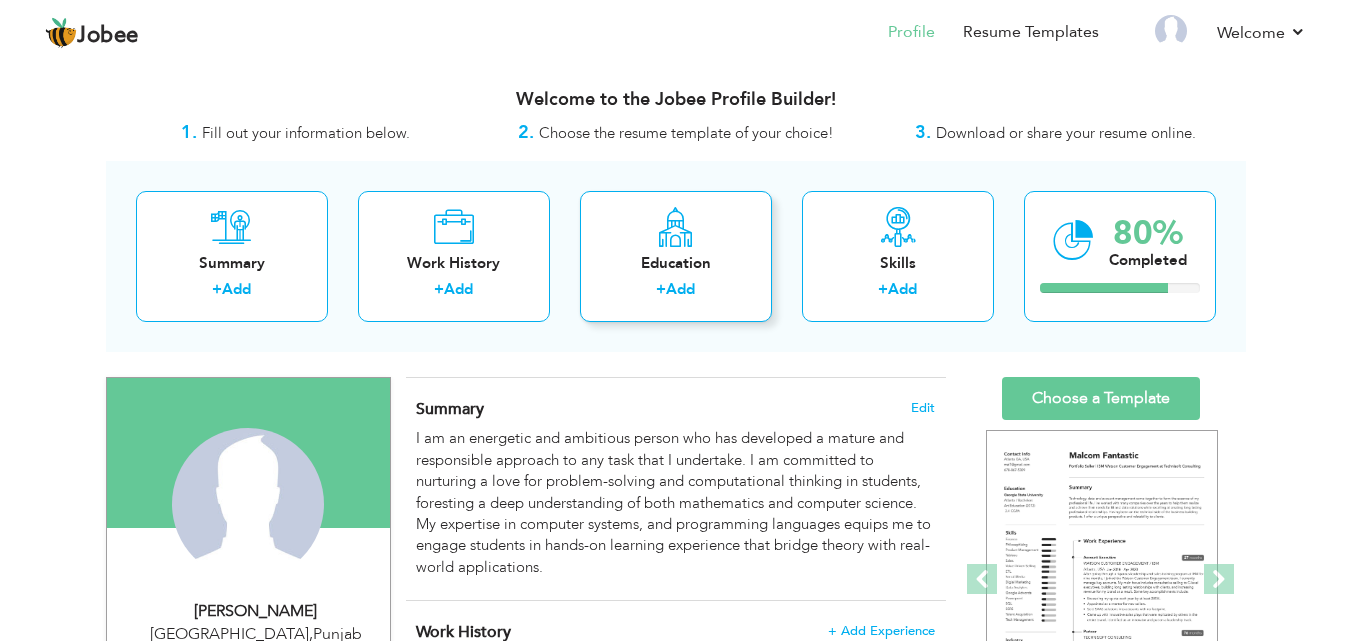 click on "Education
+  Add" at bounding box center (676, 256) 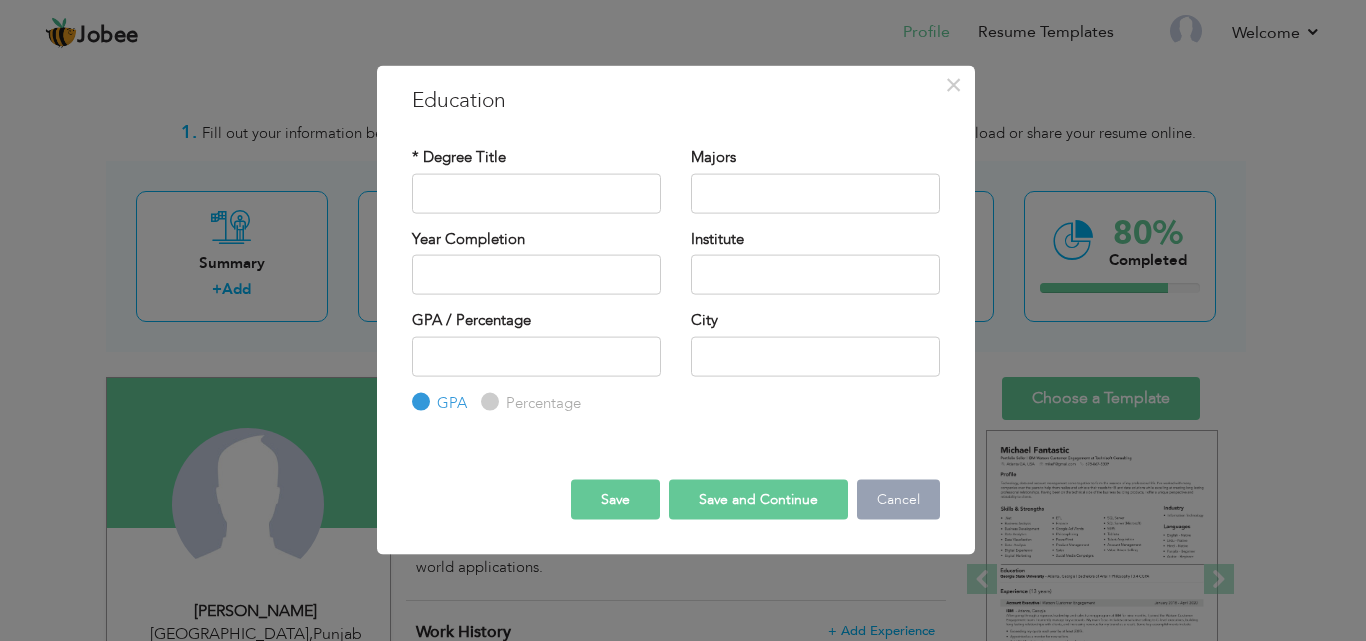 click on "Cancel" at bounding box center [898, 500] 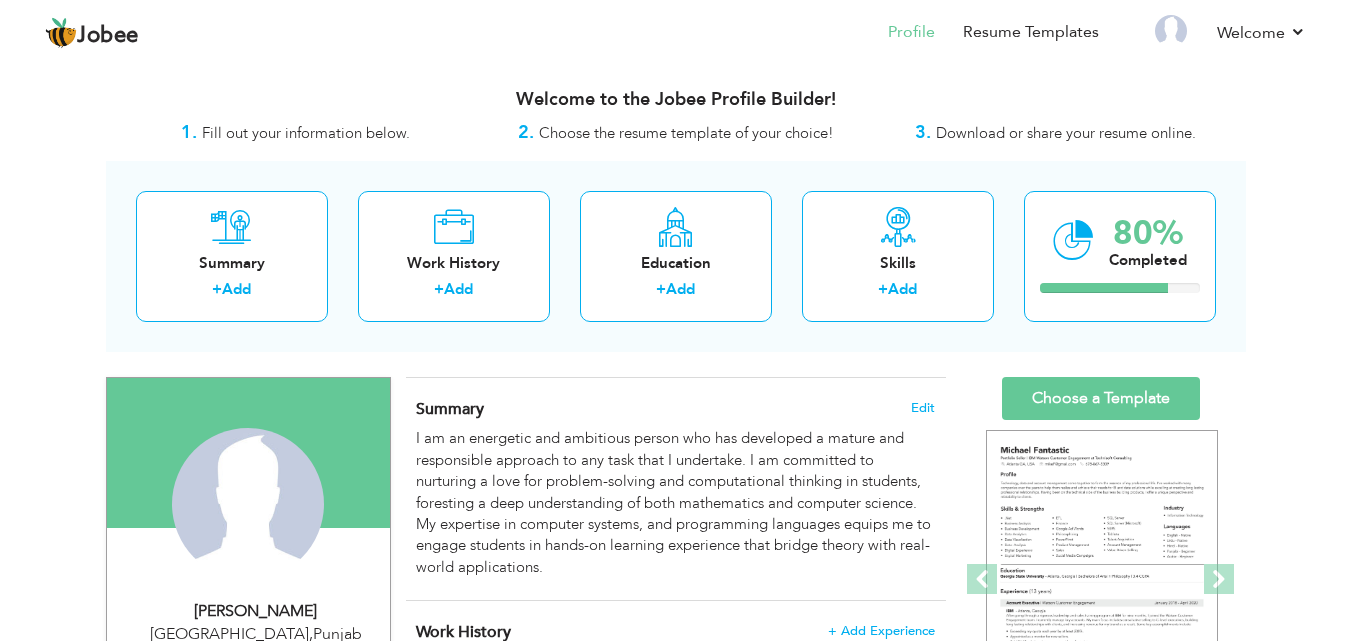 click on "View Resume
Export PDF
Profile
Summary
Public Link
Experience
Education
Awards
Work Histroy
Projects
Certifications
Skills
Preferred Job City" at bounding box center [675, 796] 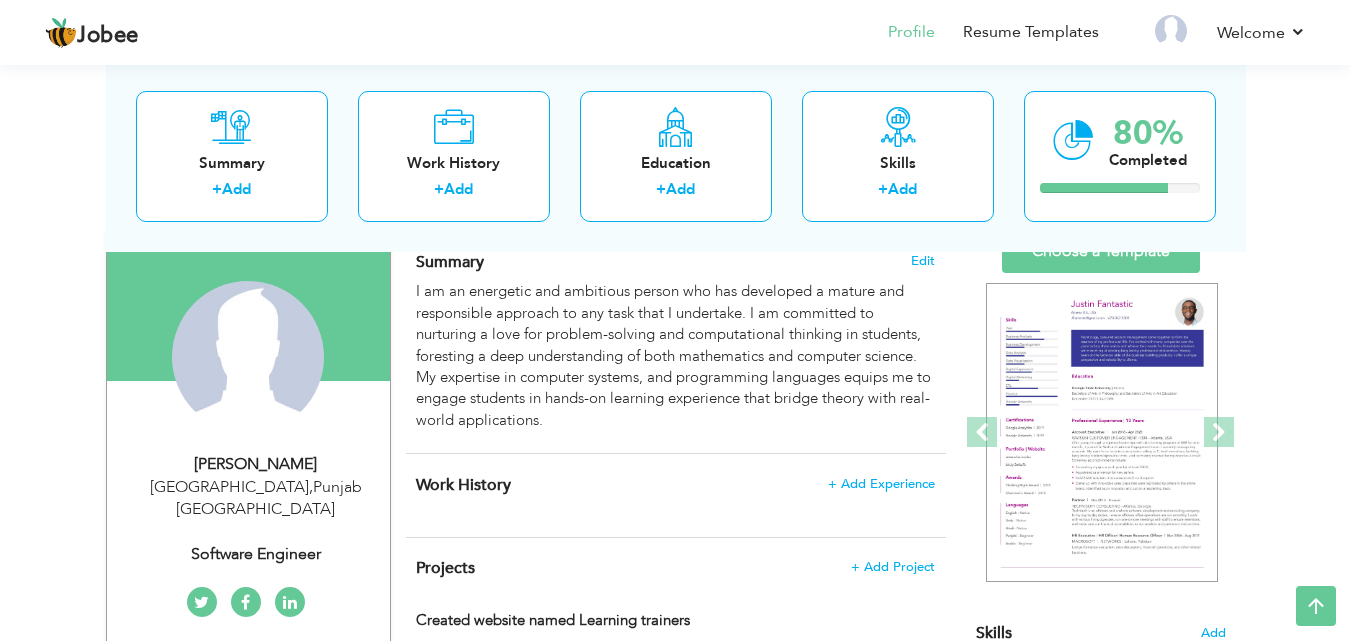 scroll, scrollTop: 120, scrollLeft: 0, axis: vertical 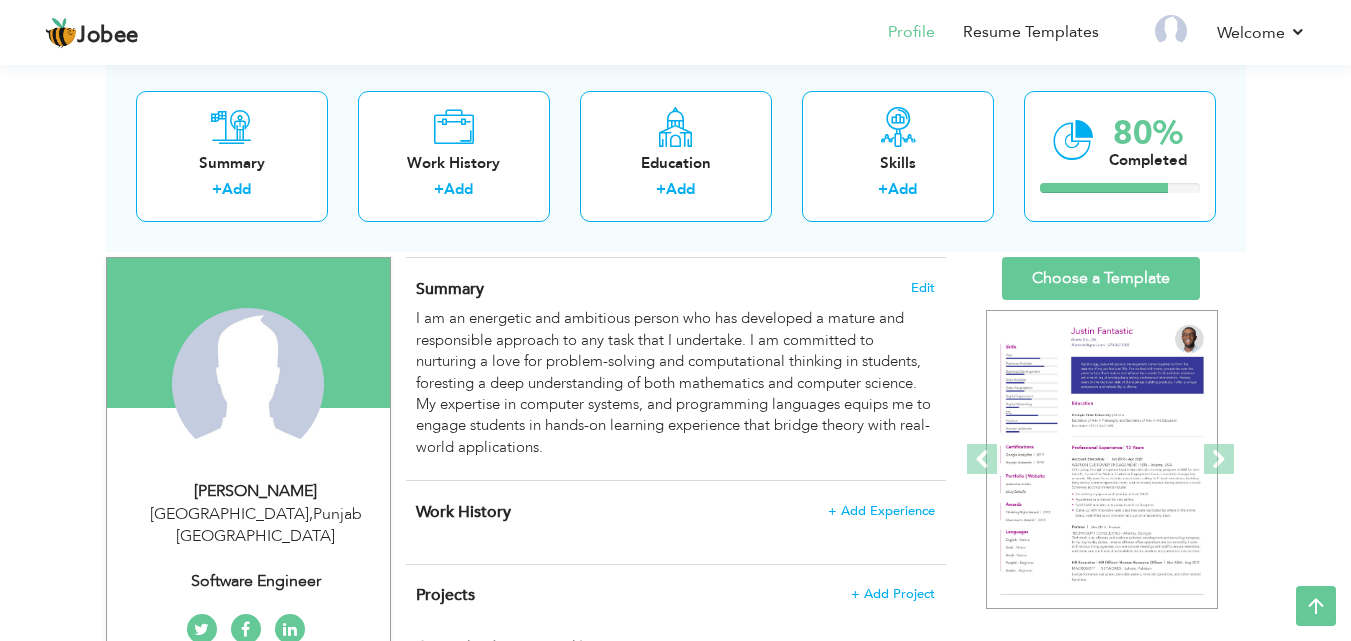 click on "View Resume
Export PDF
Profile
Summary
Public Link
Experience
Education
Awards
Work Histroy
Projects
Certifications
Skills
Preferred Job City" at bounding box center [675, 676] 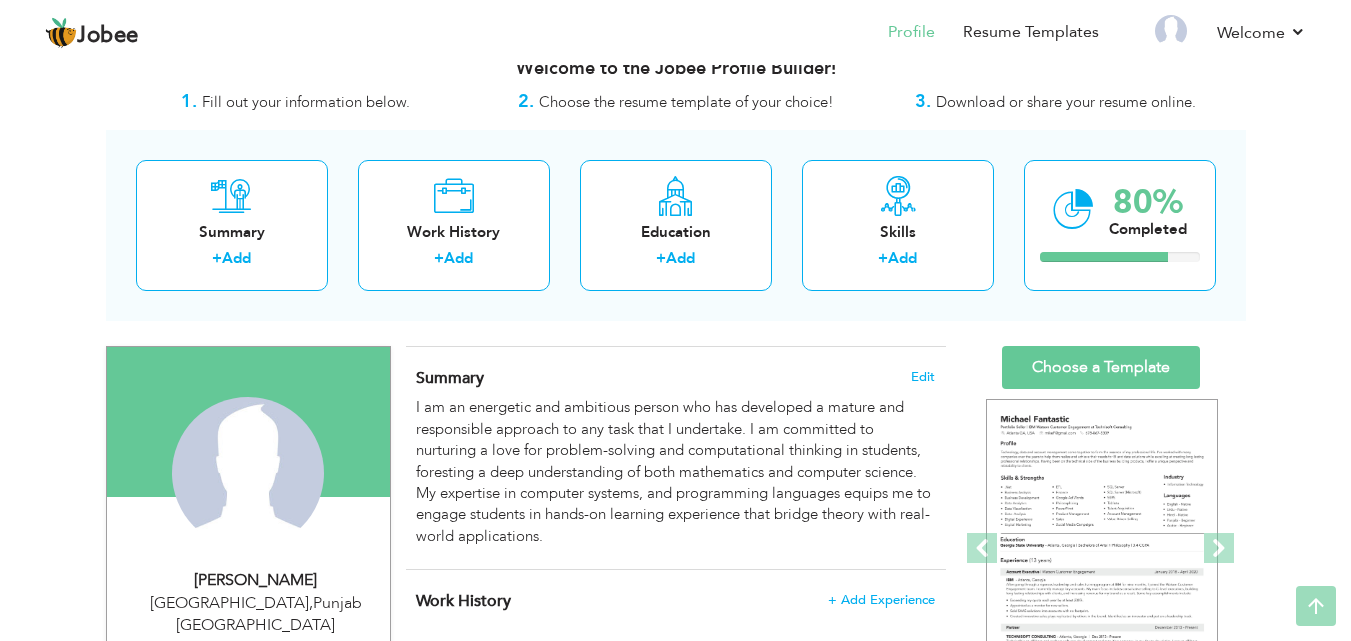 scroll, scrollTop: 0, scrollLeft: 0, axis: both 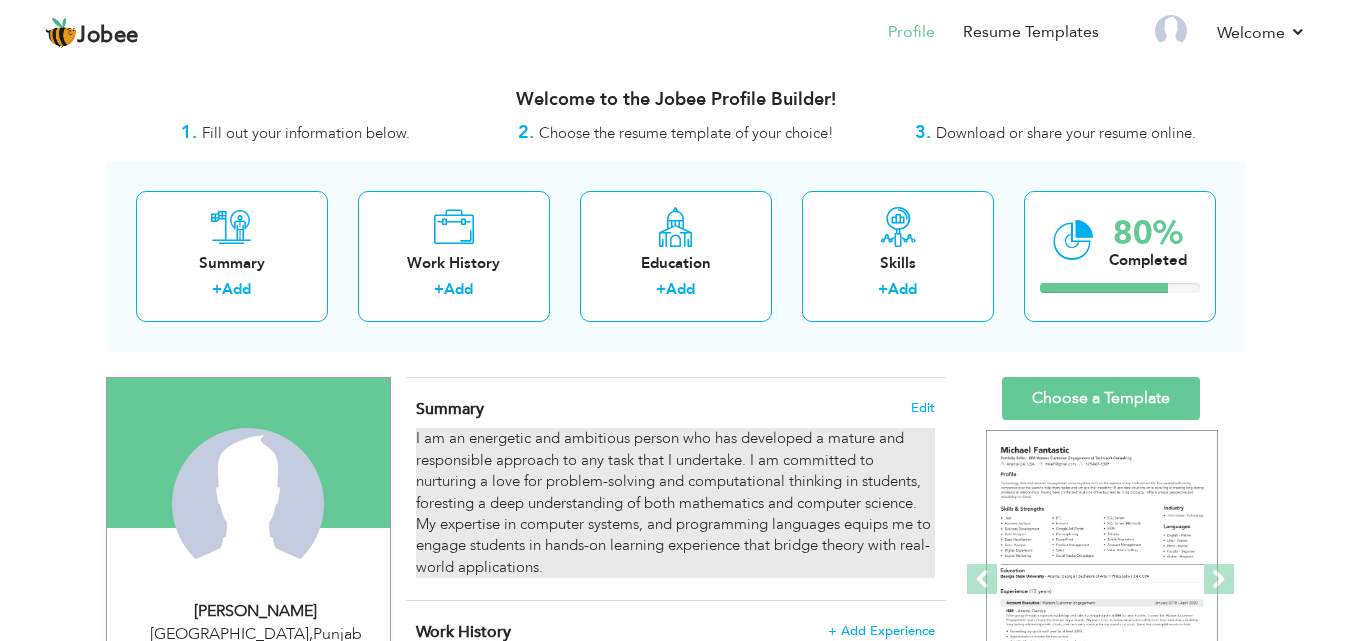 click on "I am an energetic and ambitious person who has developed a mature and responsible approach to any task that I undertake. I am committed to nurturing a love for problem-solving and computational thinking in students, foresting a deep understanding of both mathematics and computer science. My expertise in computer systems, and programming languages equips me to engage students in hands-on learning experience that bridge theory with real-world applications." at bounding box center (675, 503) 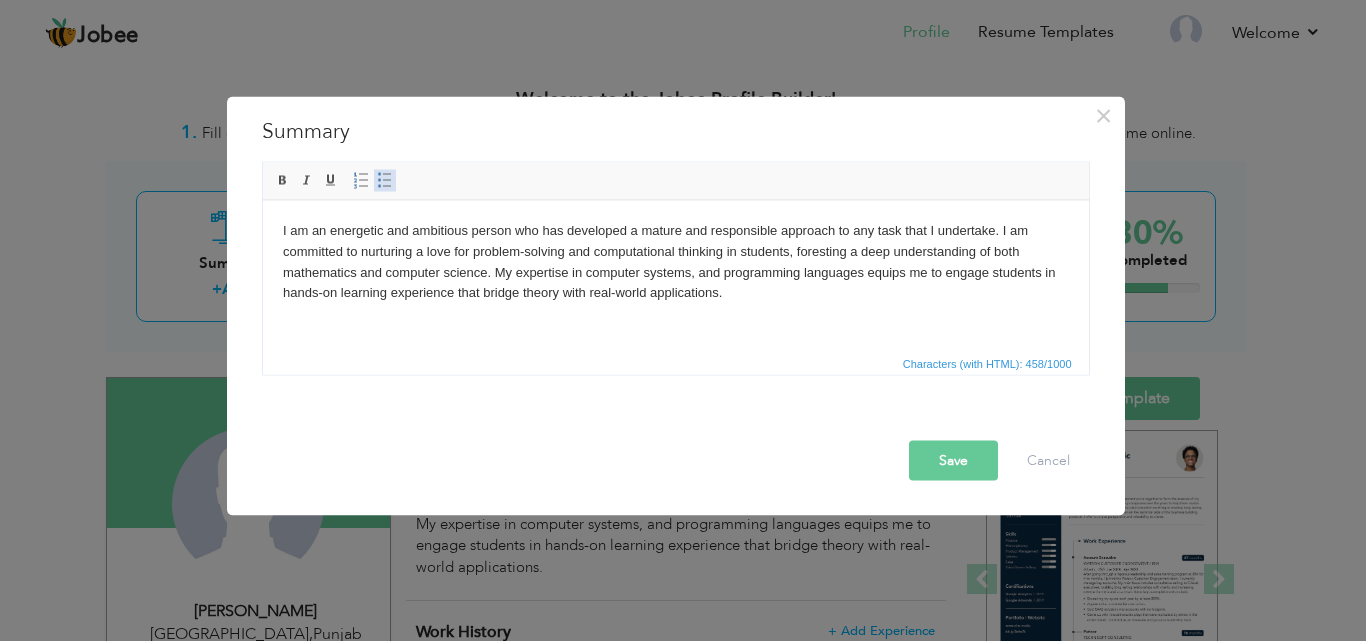 click at bounding box center (385, 180) 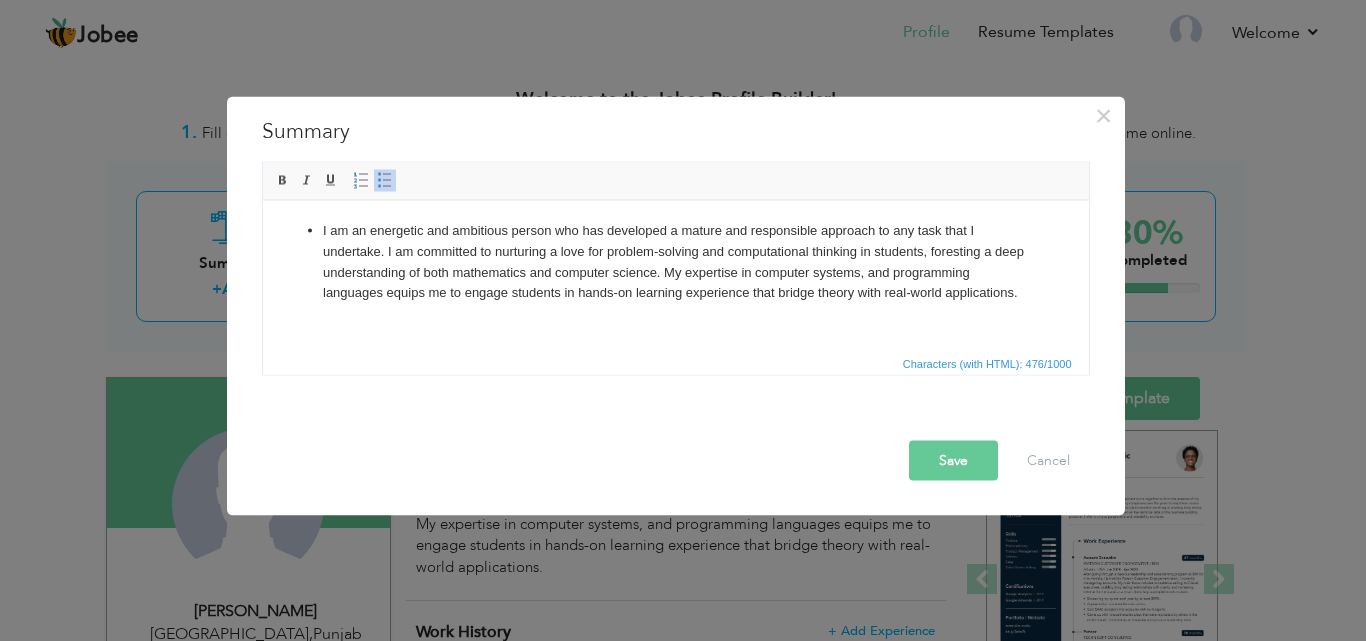 click at bounding box center (385, 180) 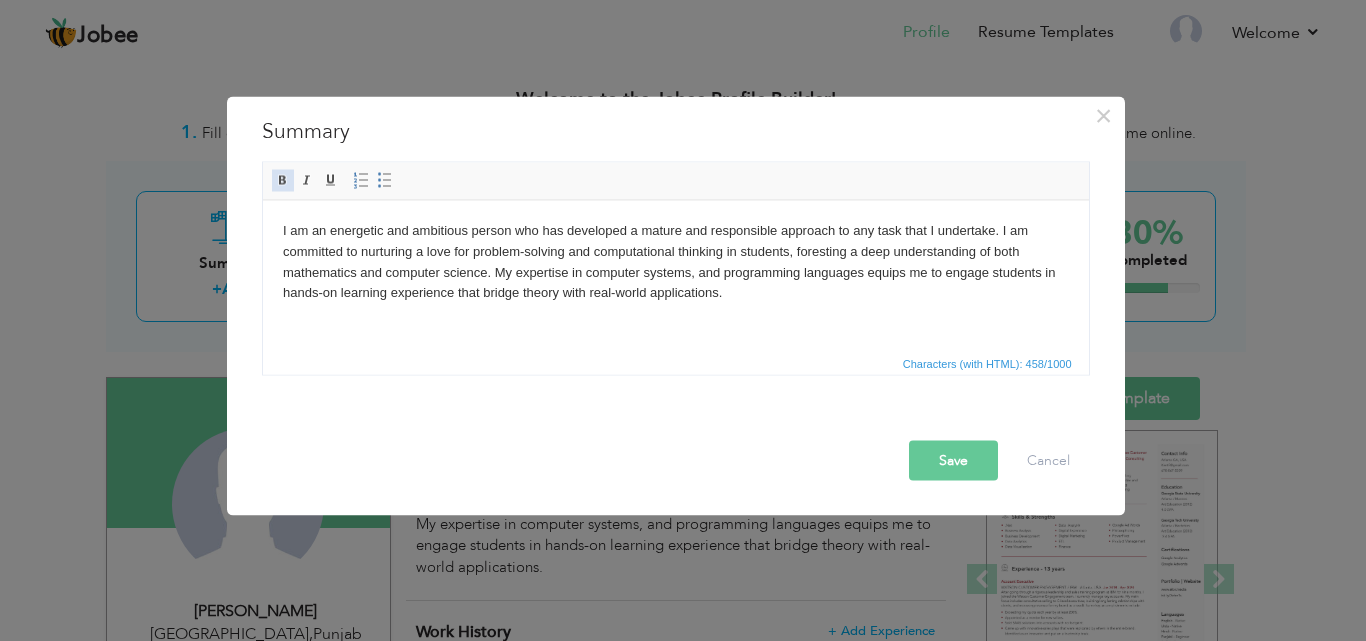 click at bounding box center [283, 180] 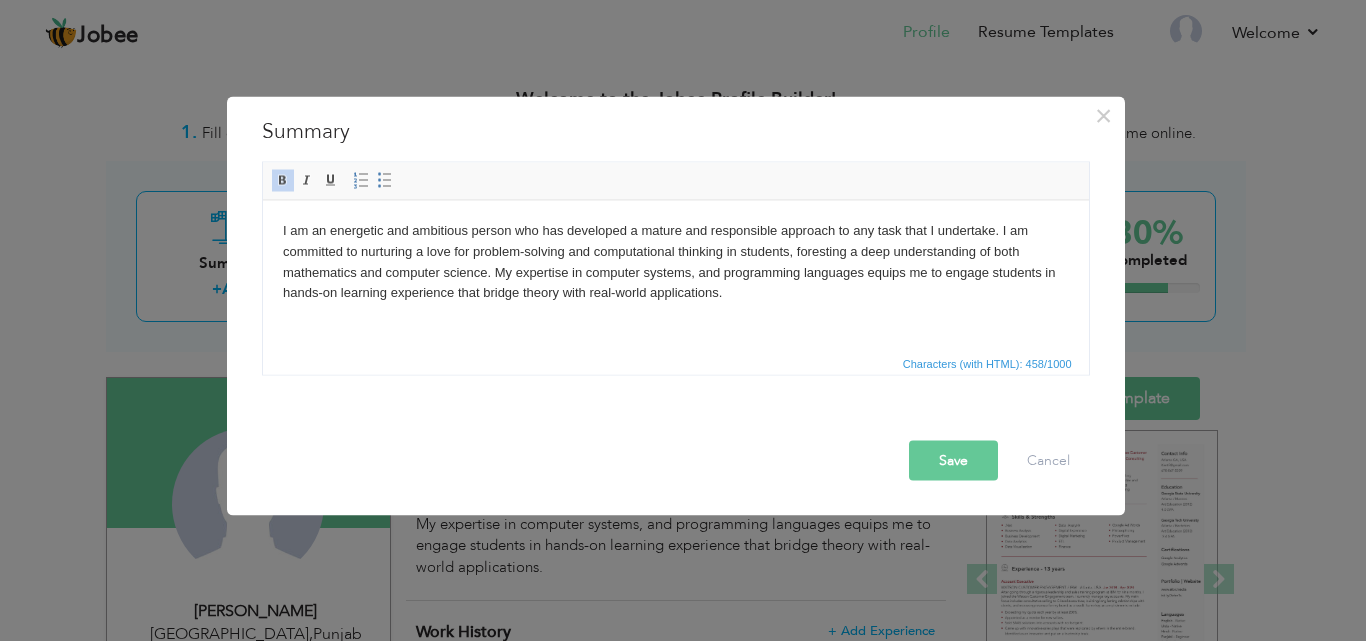 click on "Bold" at bounding box center (283, 180) 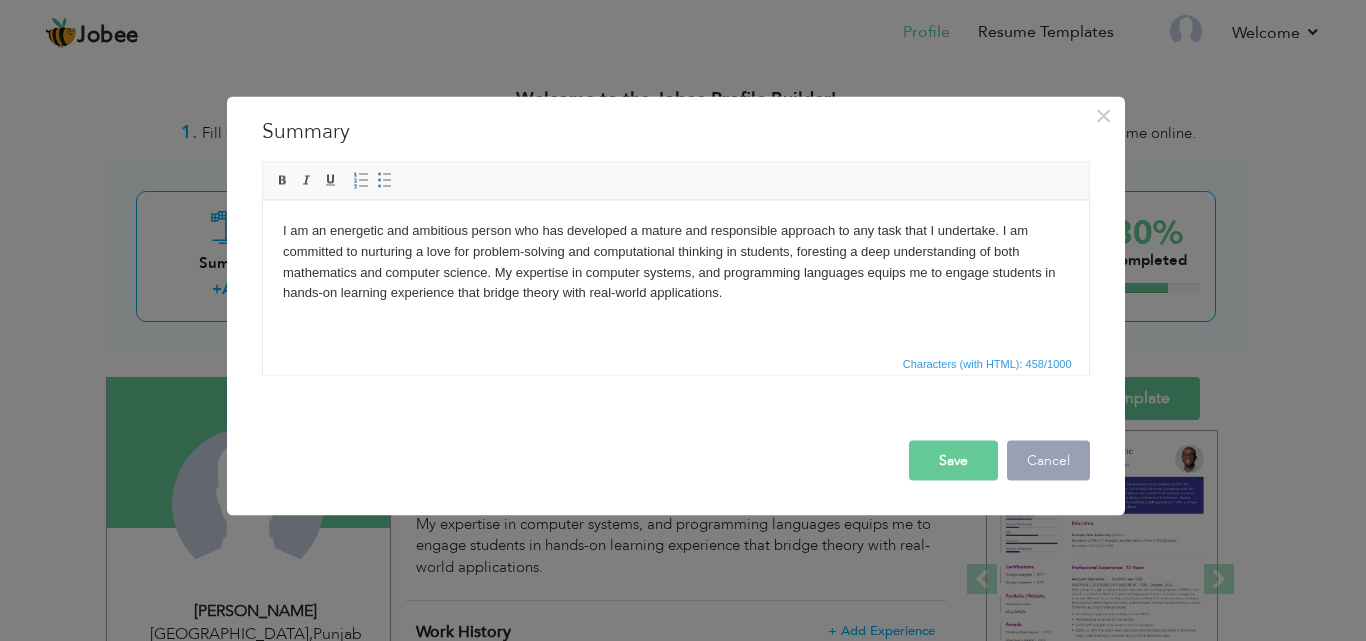 click on "Cancel" at bounding box center [1048, 460] 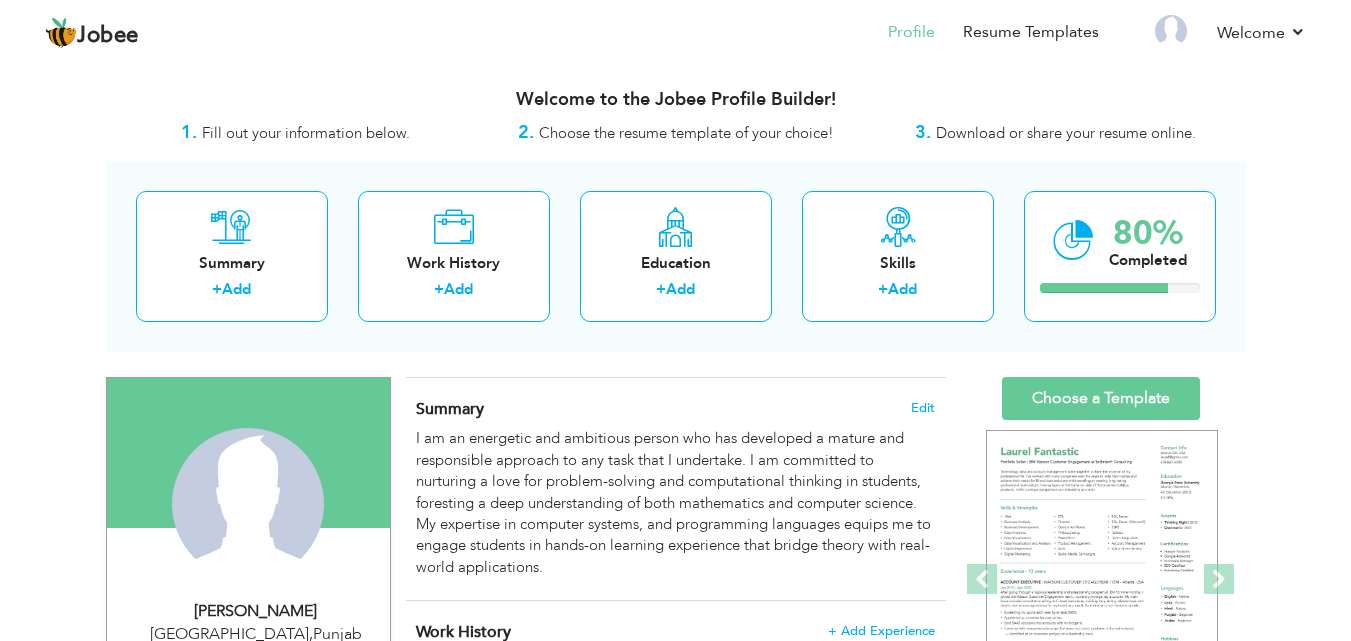 click on "View Resume
Export PDF
Profile
Summary
Public Link
Experience
Education
Awards
Work Histroy
Projects
Certifications
Skills
Preferred Job City" at bounding box center [675, 796] 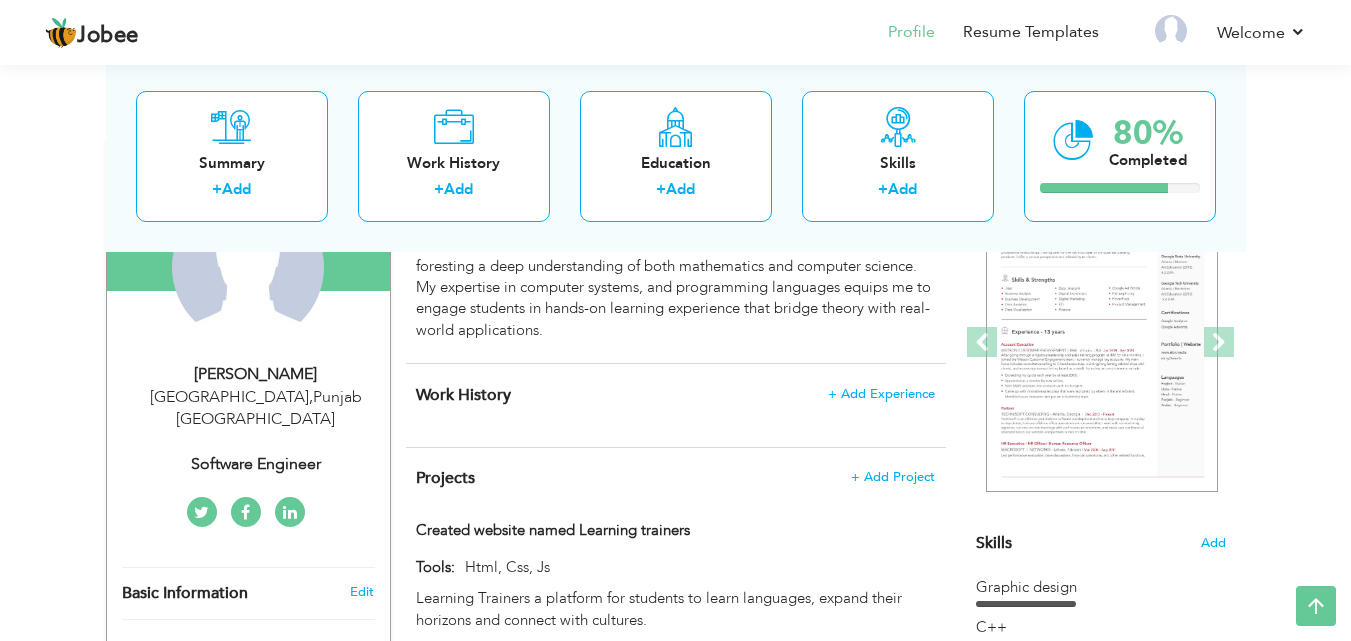 scroll, scrollTop: 235, scrollLeft: 0, axis: vertical 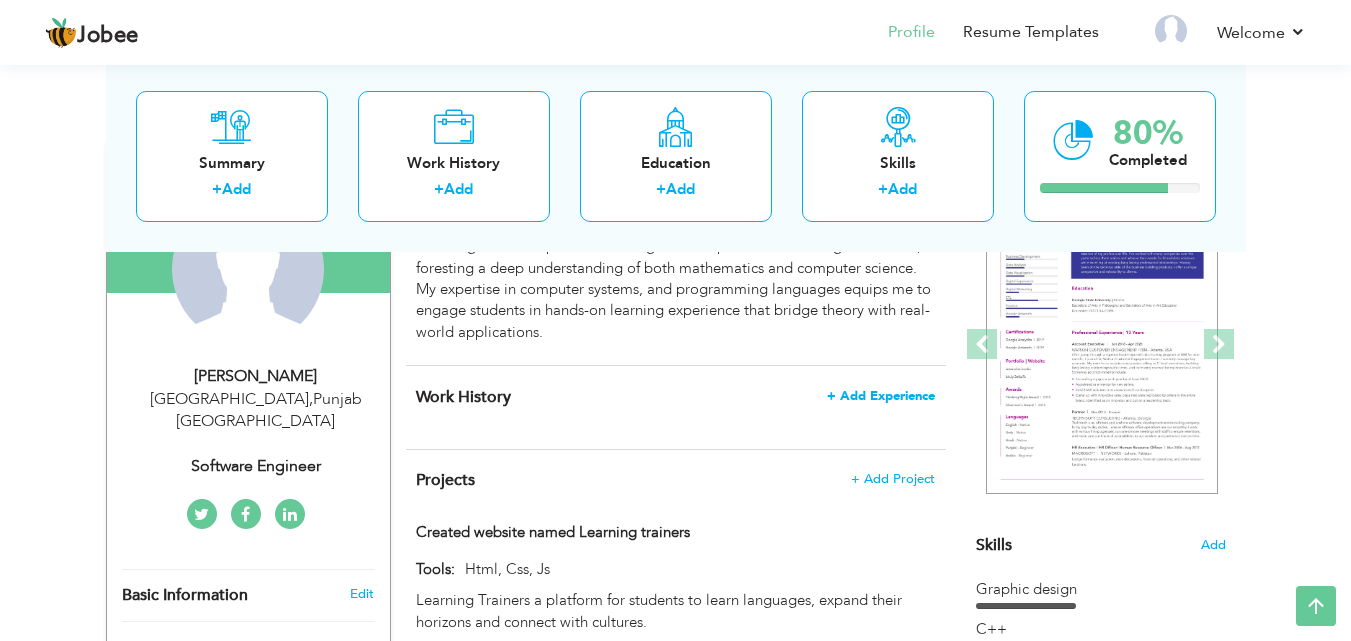 click on "+ Add Experience" at bounding box center [881, 396] 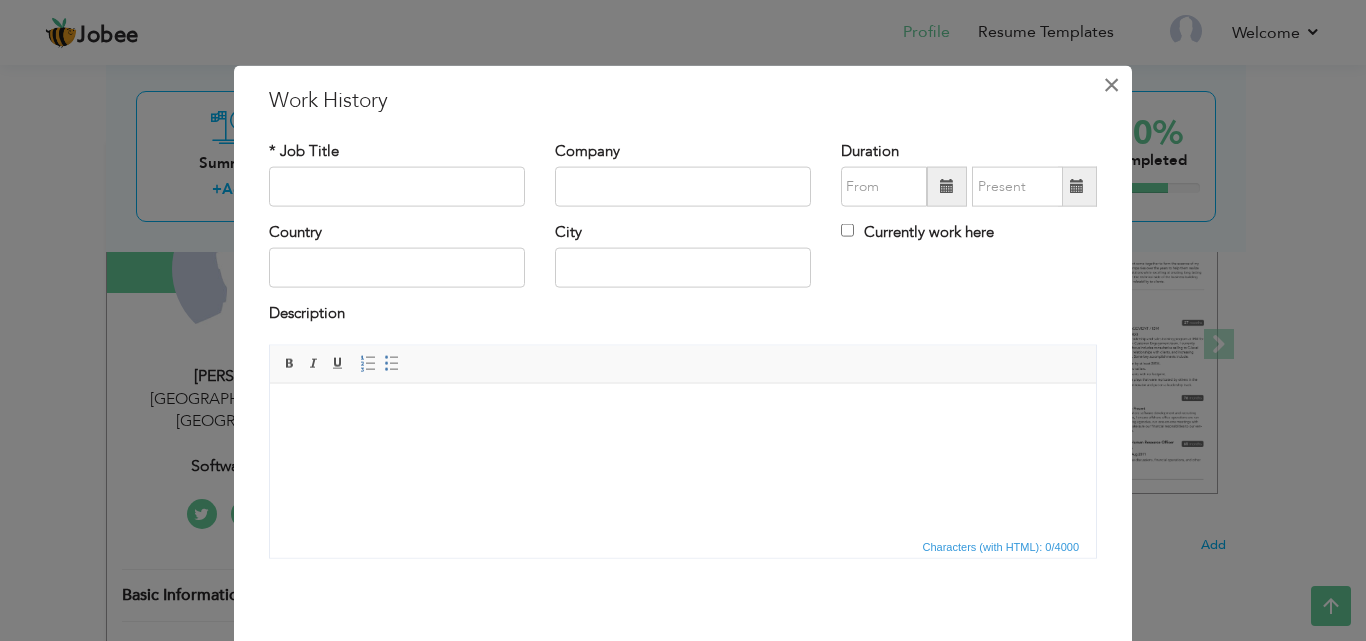click on "×" at bounding box center (1111, 84) 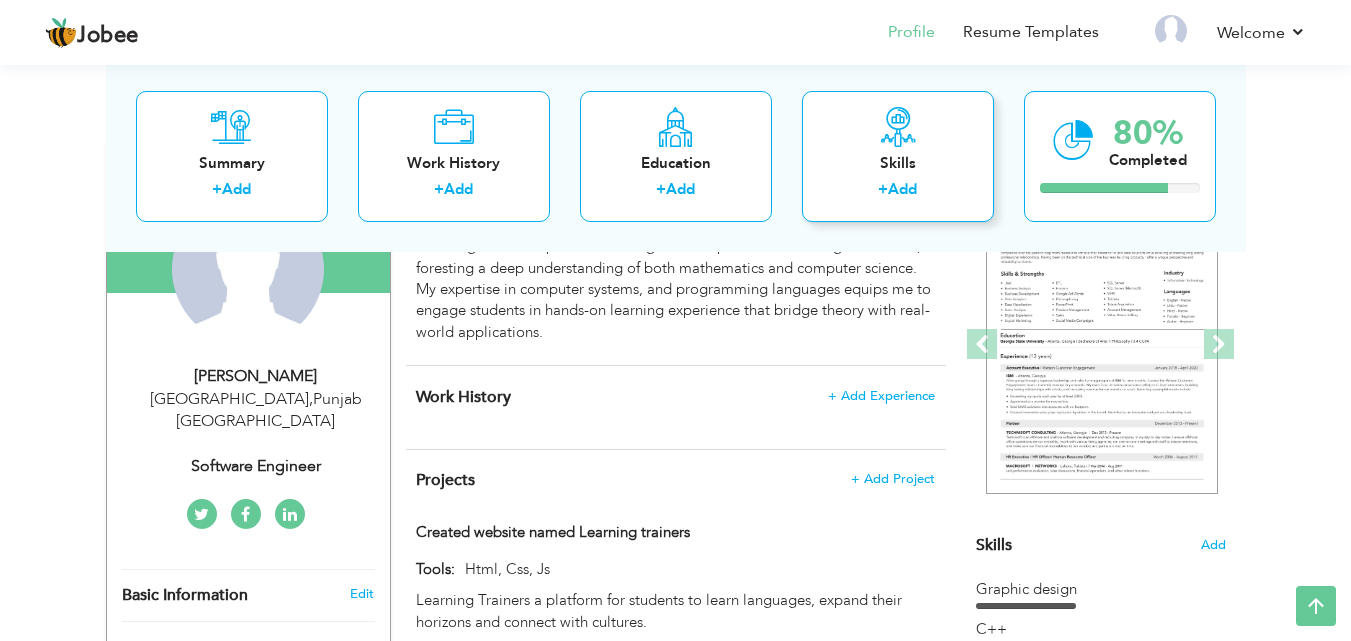 click on "Add" at bounding box center [902, 189] 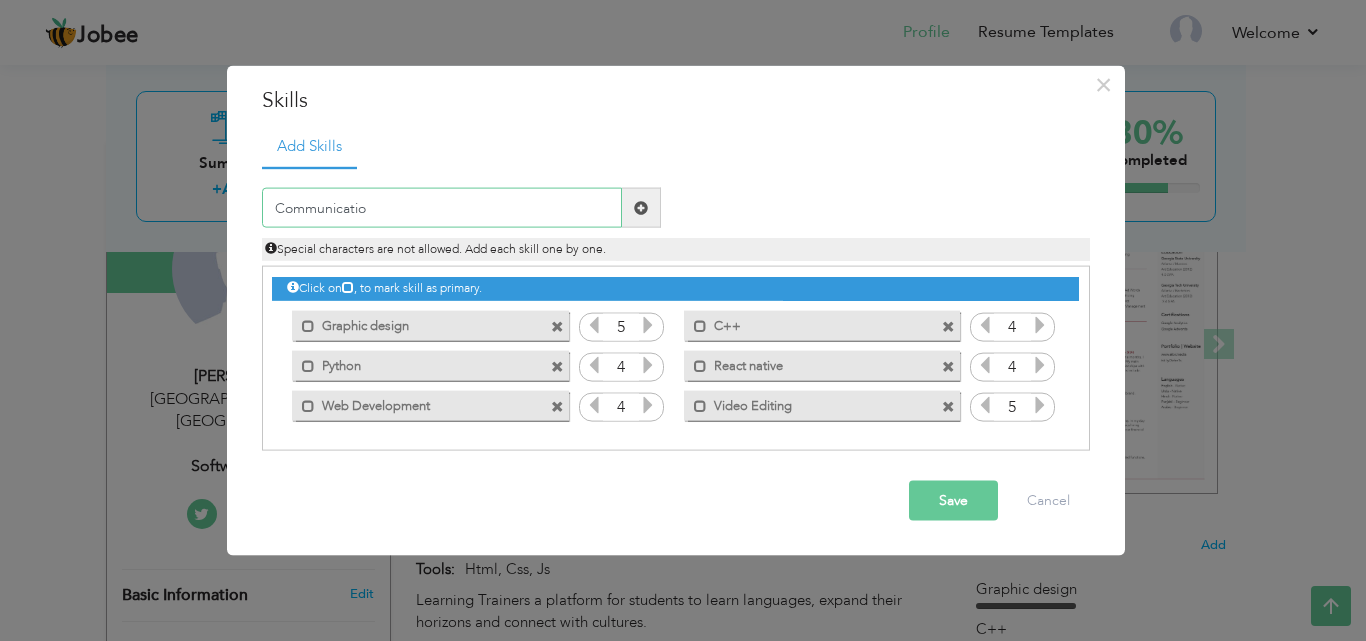 type on "Communication" 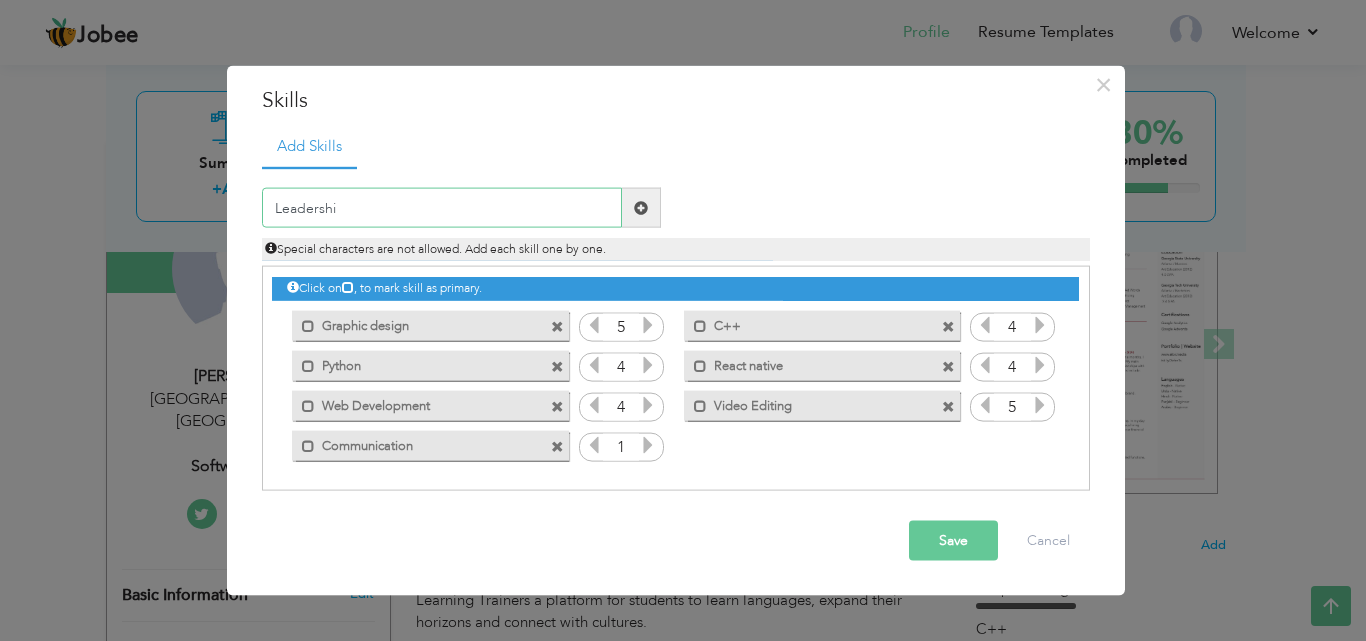 type on "Leadership" 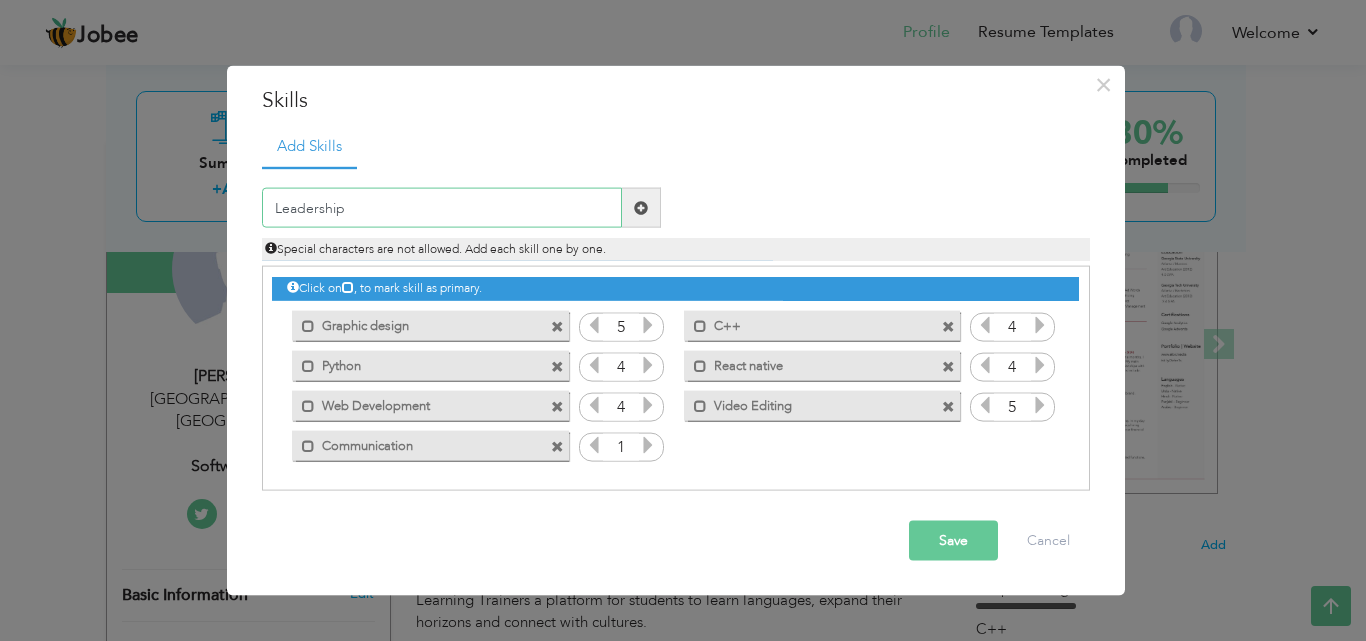 type 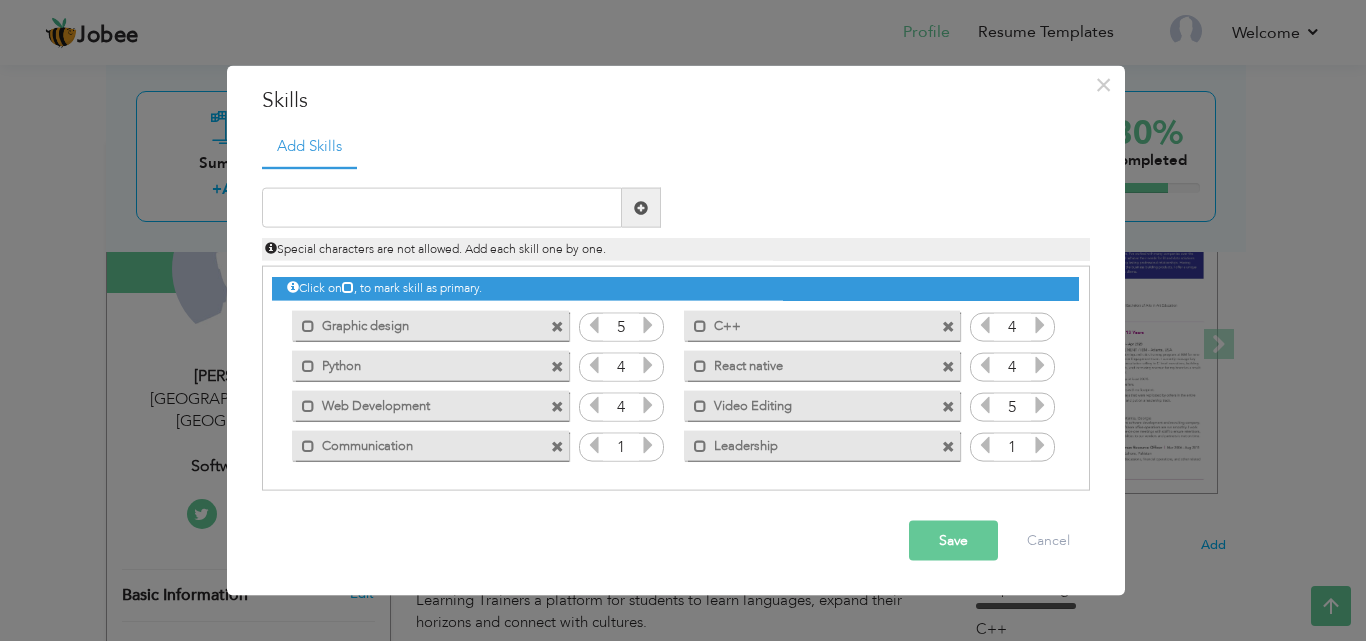 click on "Save" at bounding box center [953, 541] 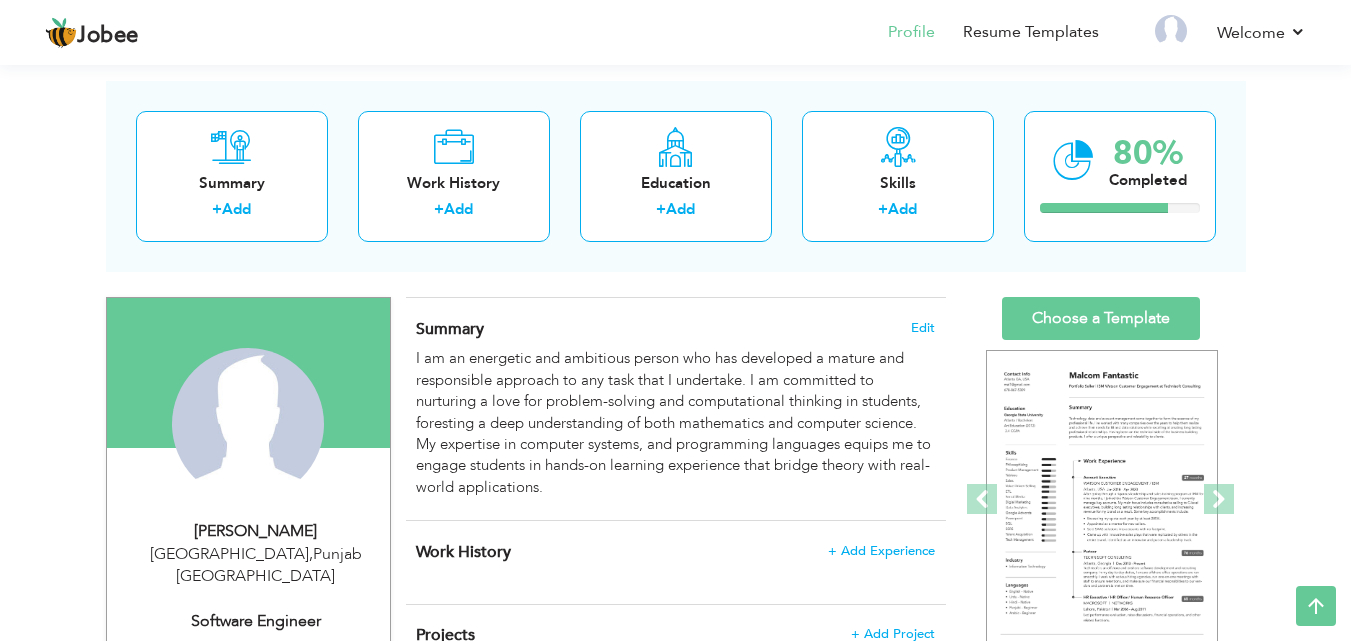 scroll, scrollTop: 0, scrollLeft: 0, axis: both 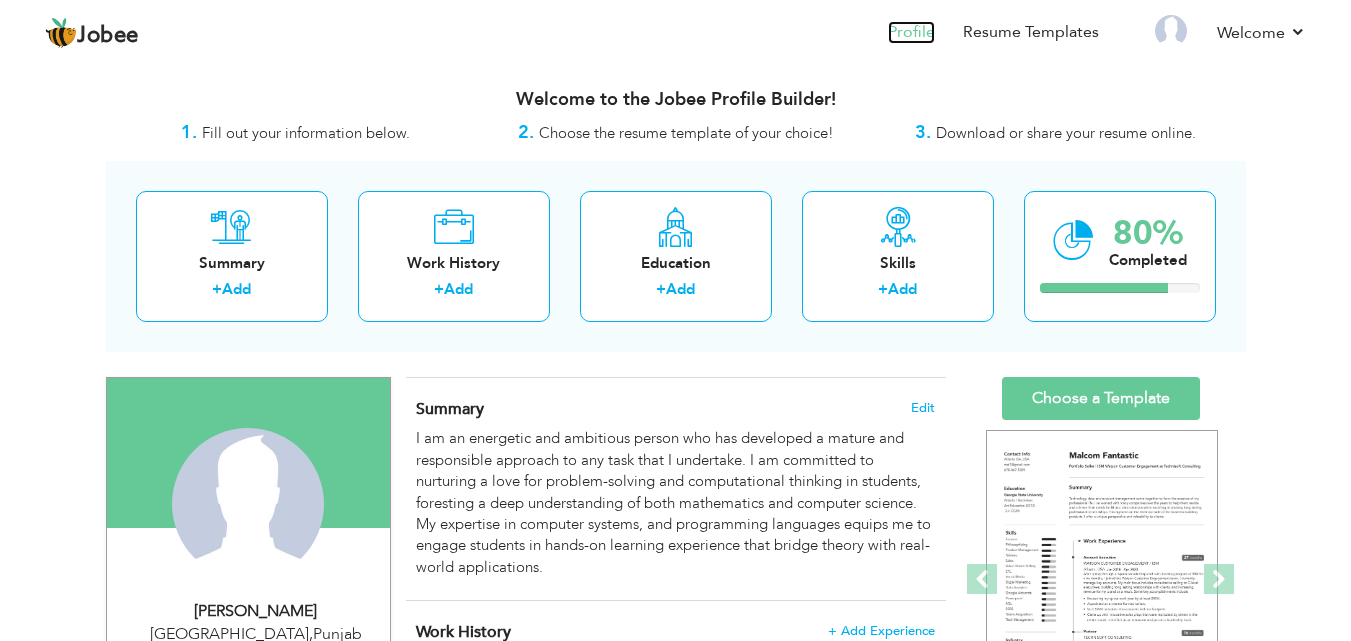 click on "Profile" at bounding box center (911, 32) 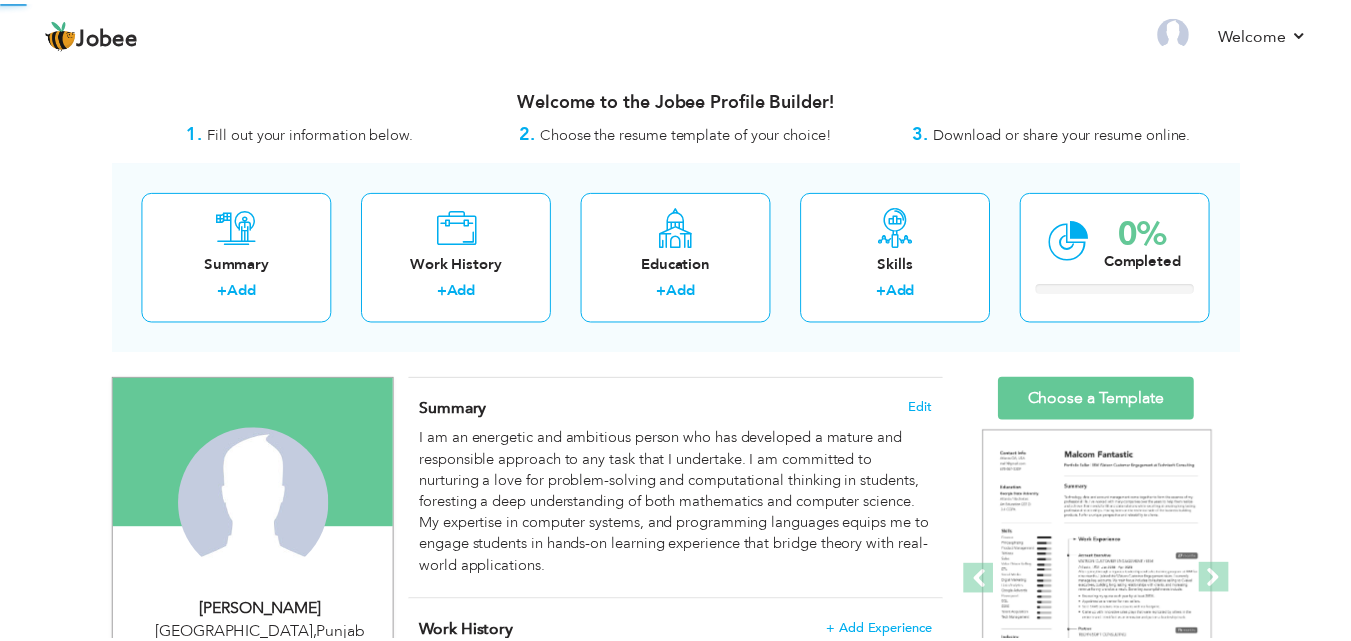 scroll, scrollTop: 0, scrollLeft: 0, axis: both 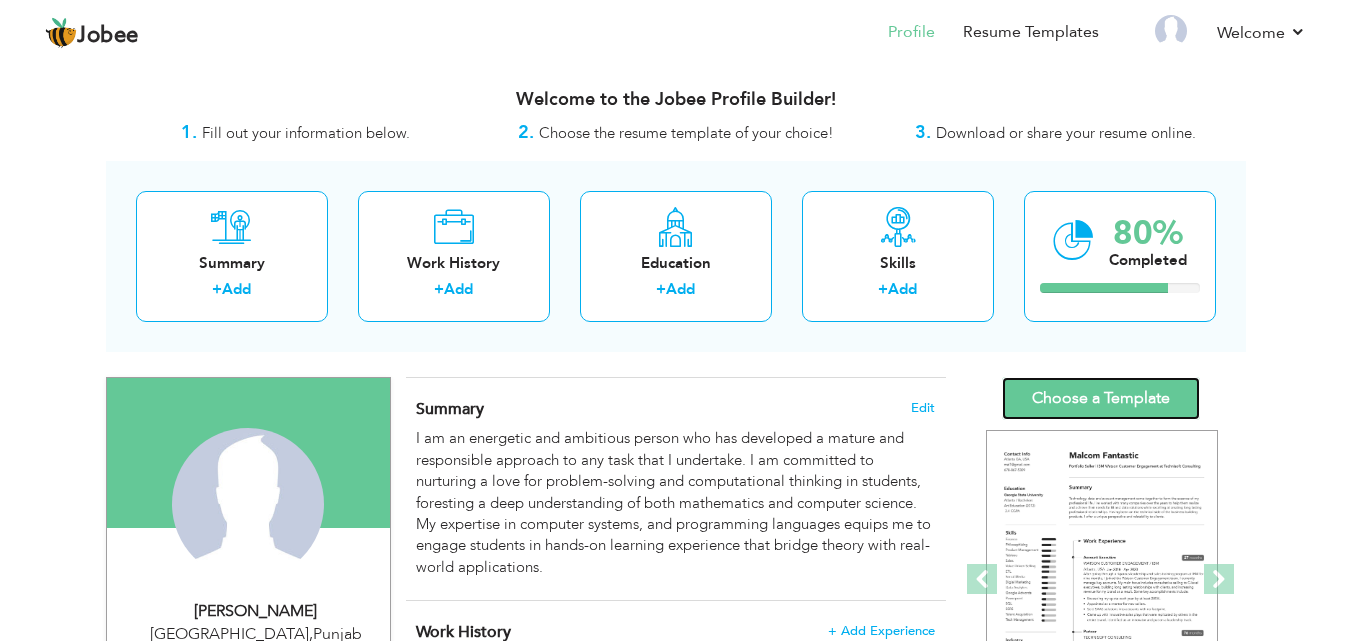 click on "Choose a Template" at bounding box center [1101, 398] 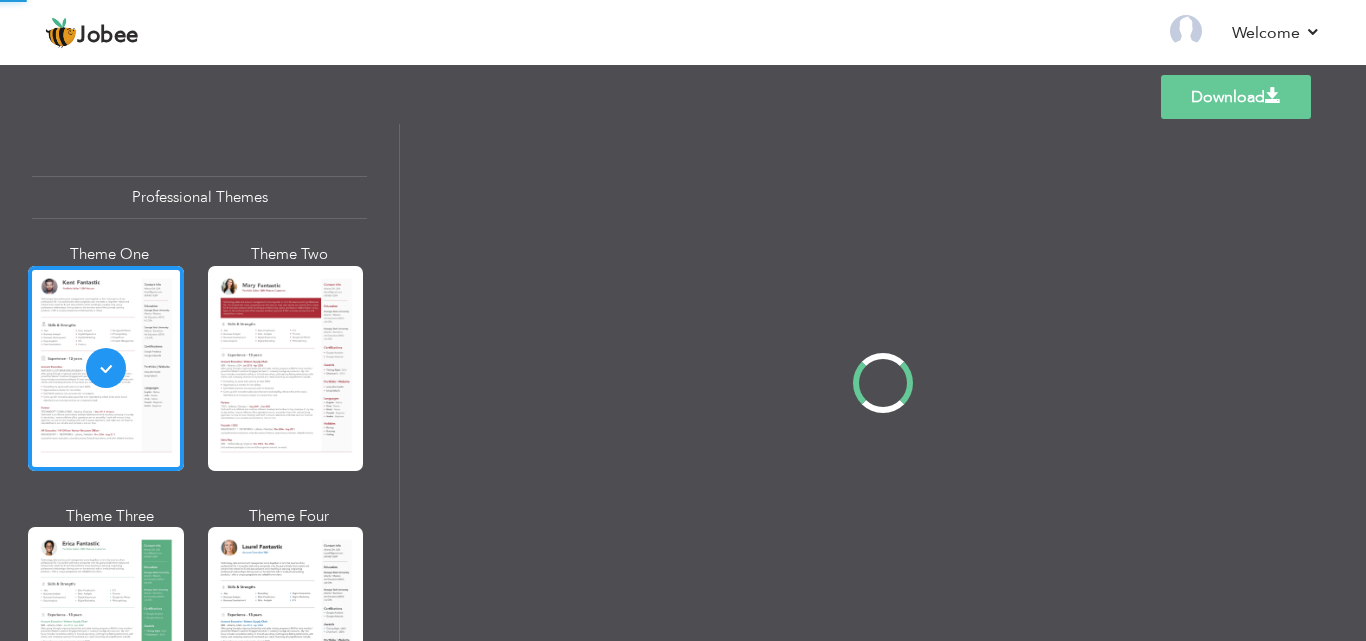 scroll, scrollTop: 0, scrollLeft: 0, axis: both 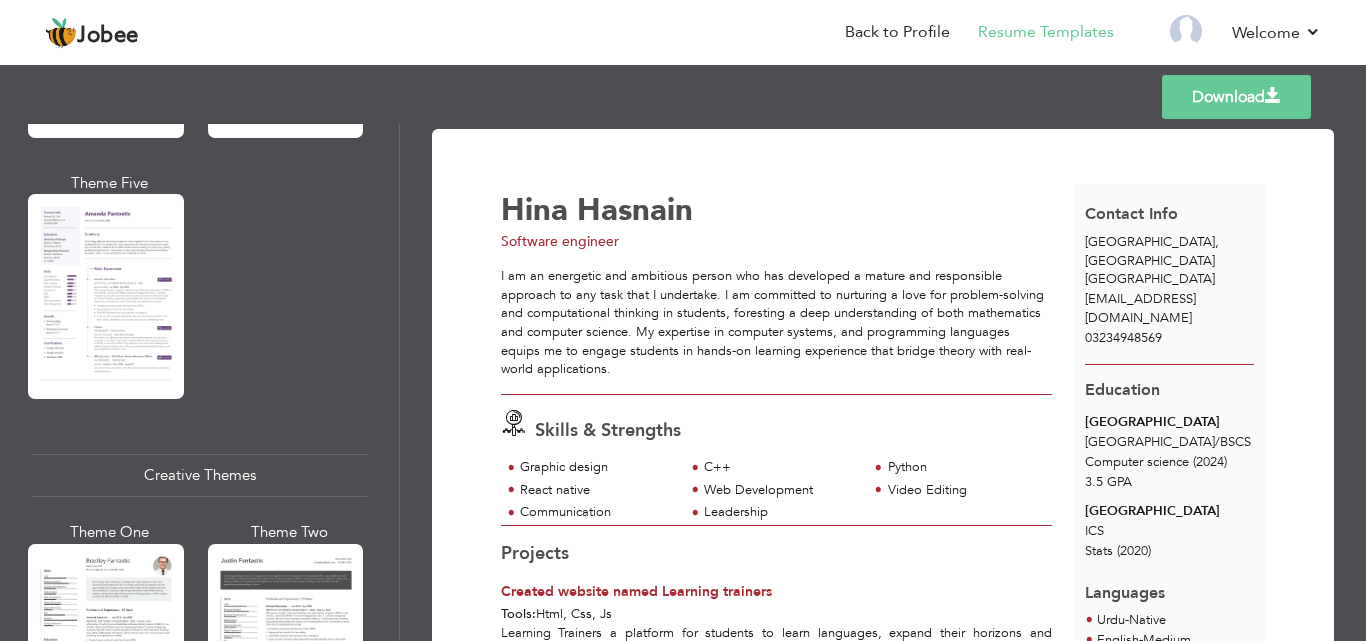 click on "Professional Themes
Theme One
Theme Two
Theme Three
Theme Four Theme Five" at bounding box center (200, 382) 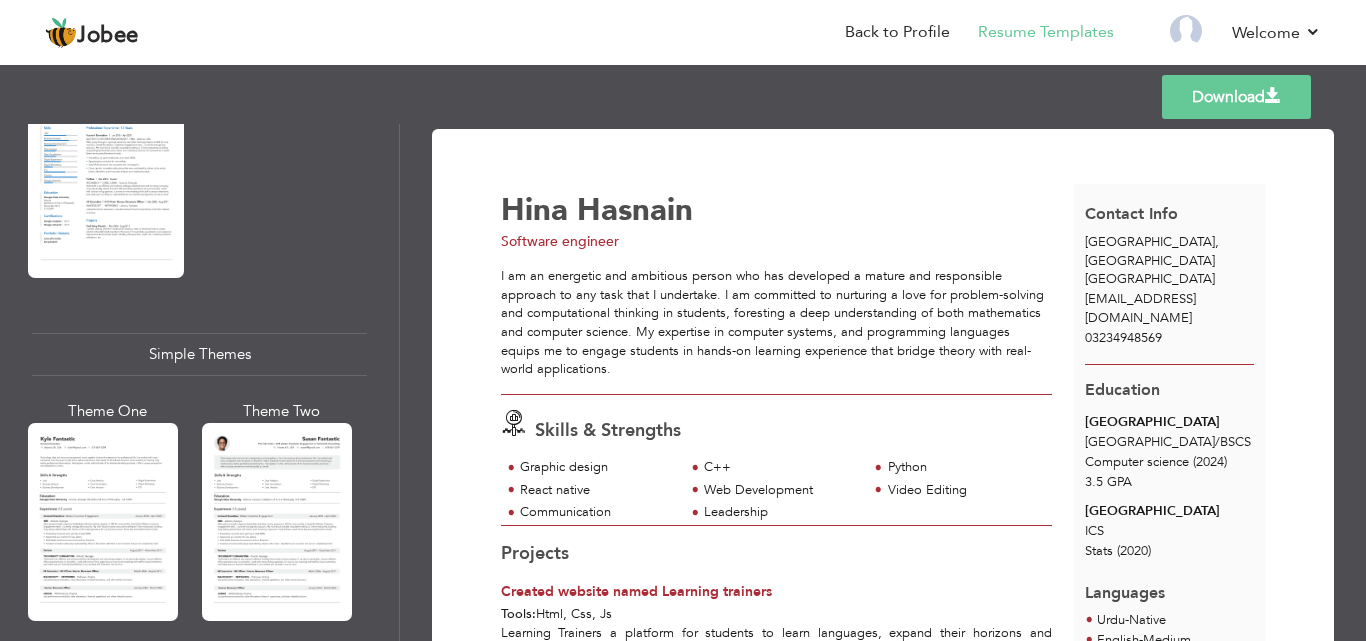 scroll, scrollTop: 3339, scrollLeft: 0, axis: vertical 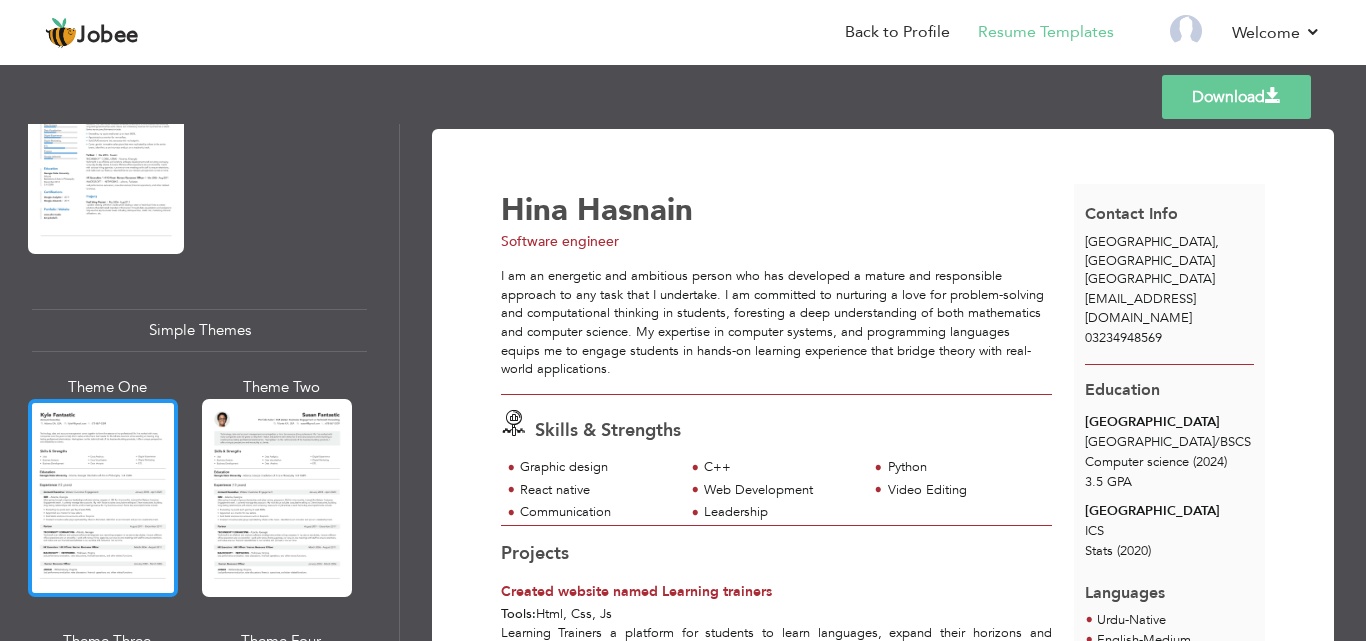 click at bounding box center [103, 498] 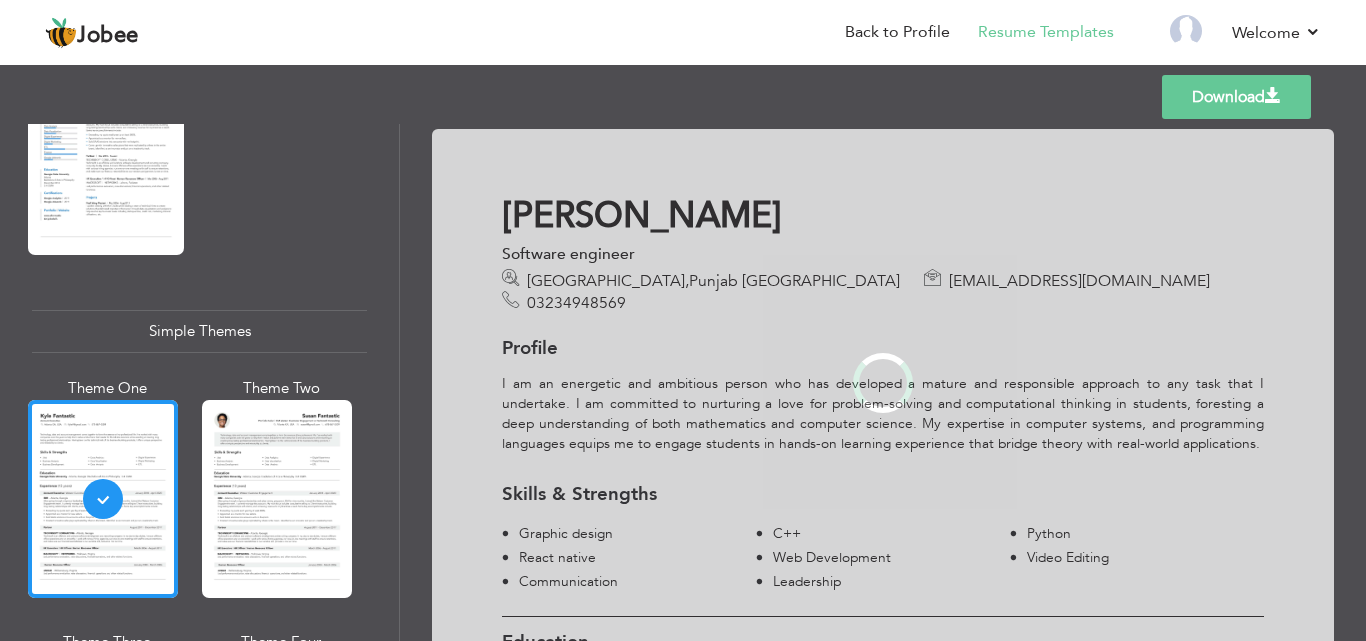scroll, scrollTop: 3339, scrollLeft: 0, axis: vertical 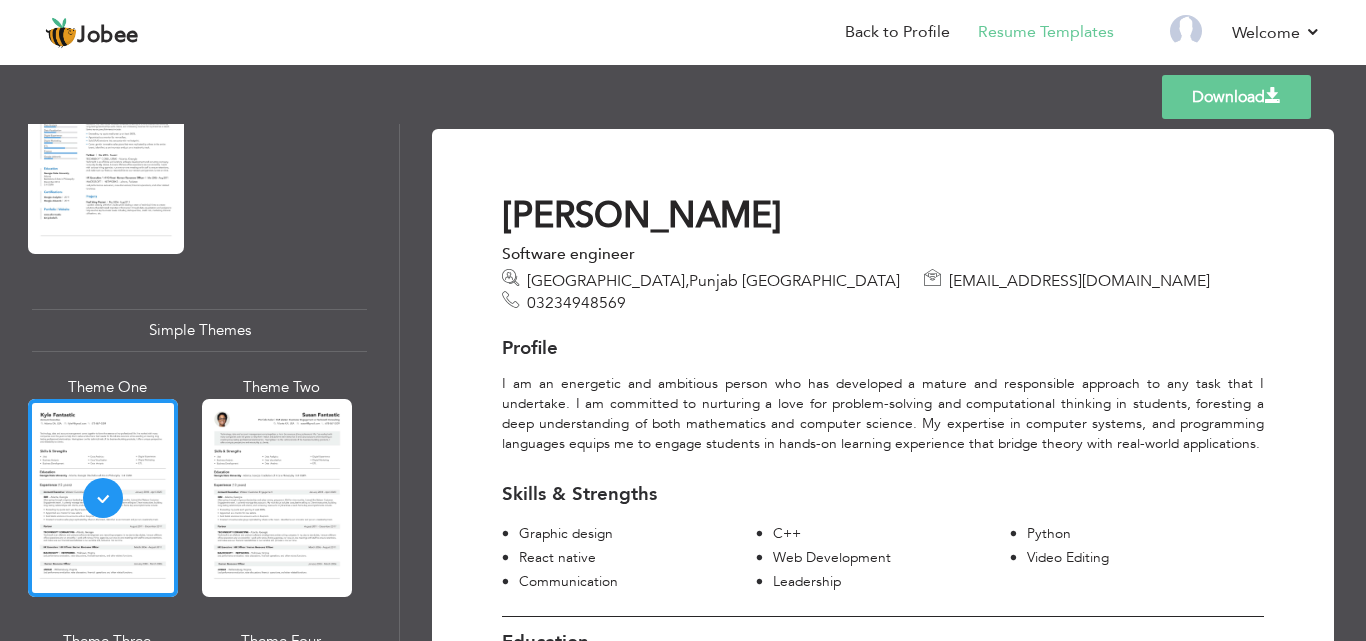 click on "Download
[PERSON_NAME]
Software engineer
[GEOGRAPHIC_DATA] ,  [GEOGRAPHIC_DATA] [GEOGRAPHIC_DATA]
[EMAIL_ADDRESS][DOMAIN_NAME]
03234948569
Profile
Skills & Strengths
Graphic design
C++
Python |" at bounding box center (883, 669) 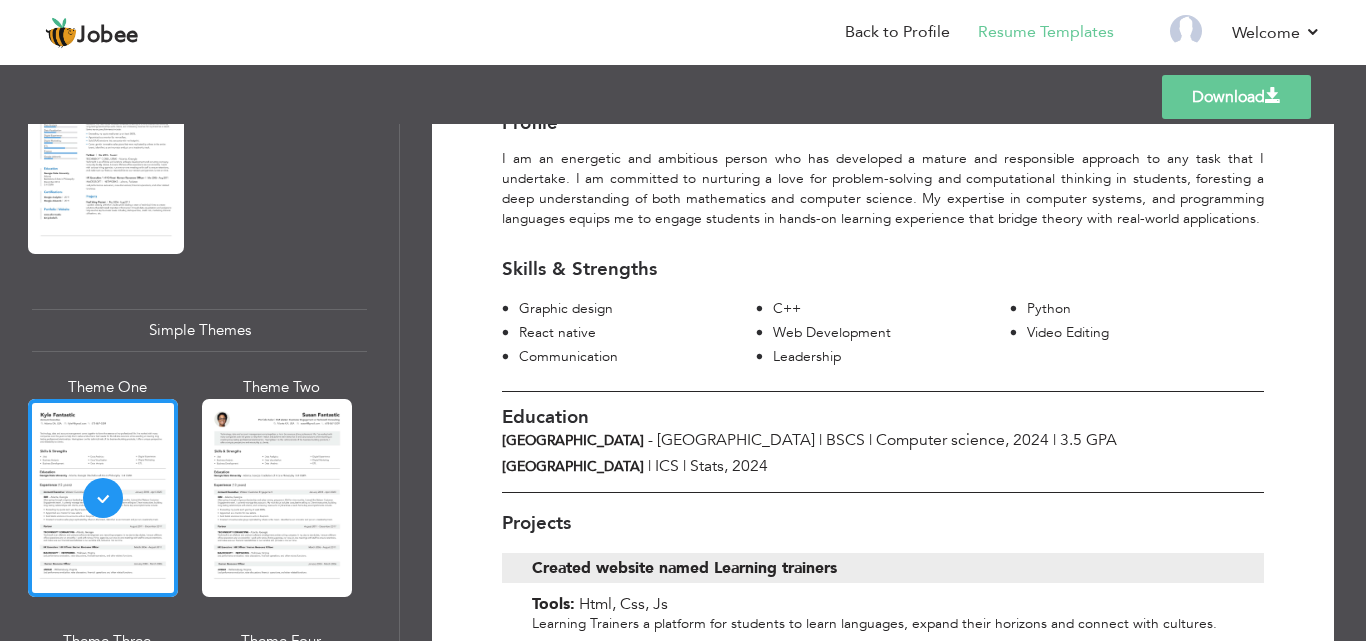 scroll, scrollTop: 185, scrollLeft: 0, axis: vertical 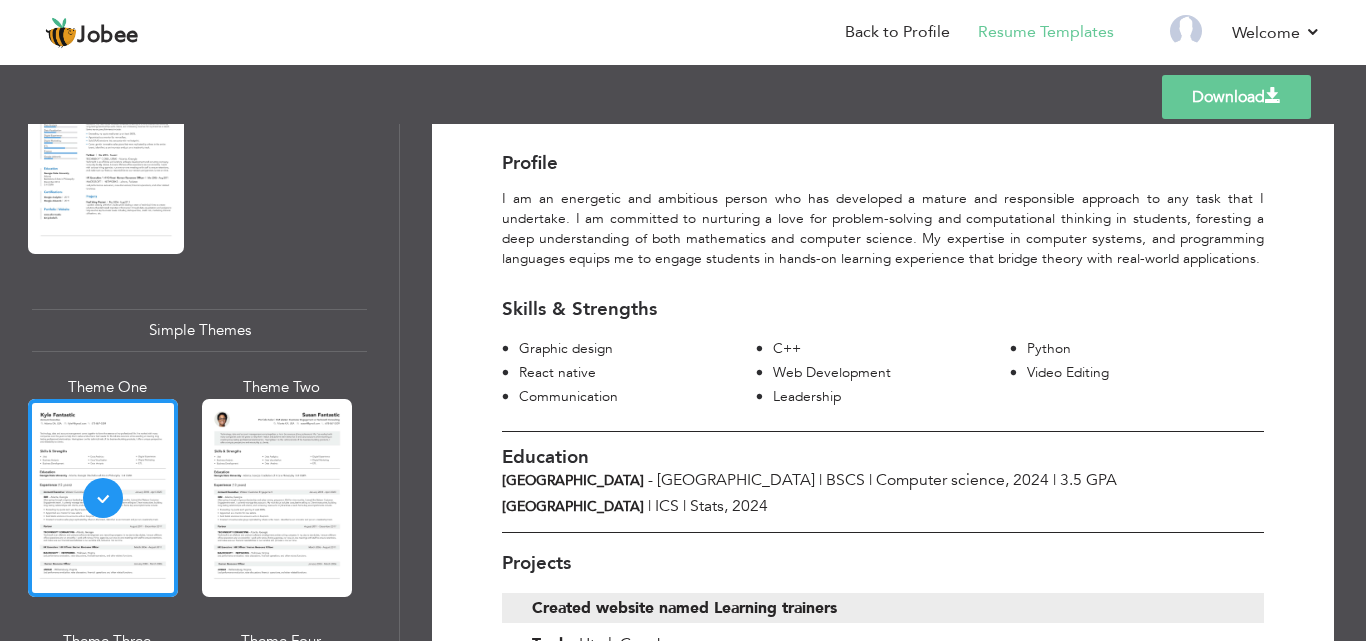 click on "Download" at bounding box center [1236, 97] 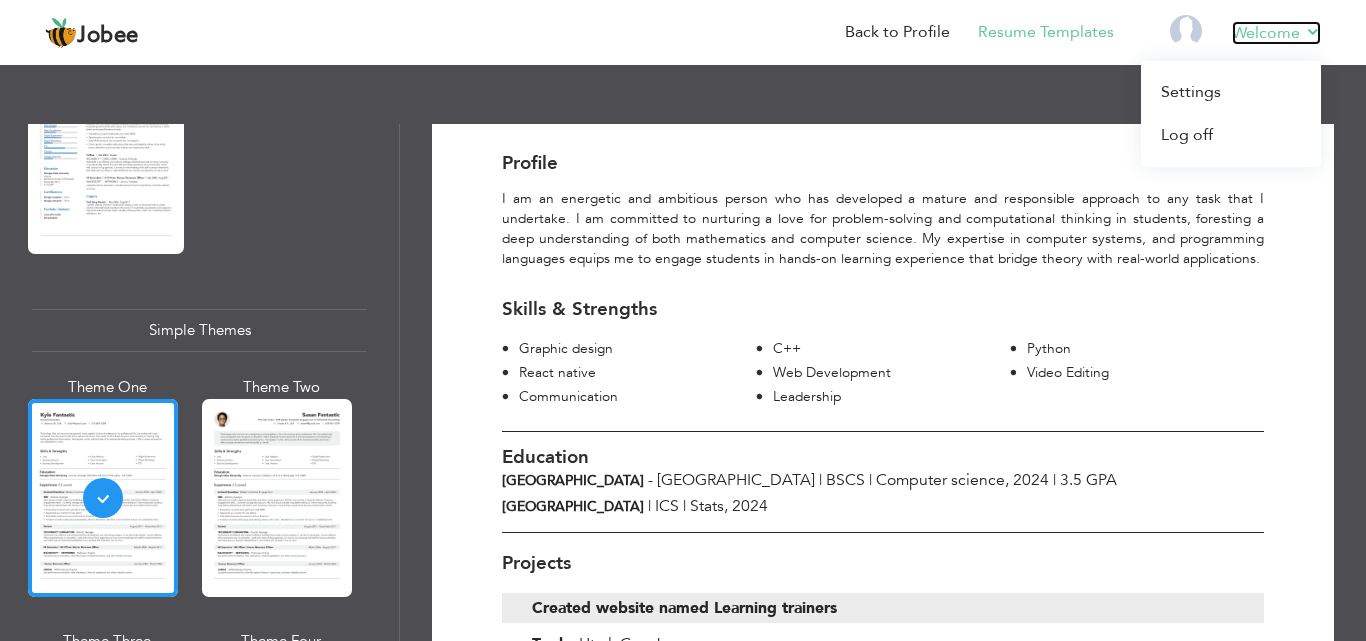 click on "Welcome" at bounding box center [1276, 33] 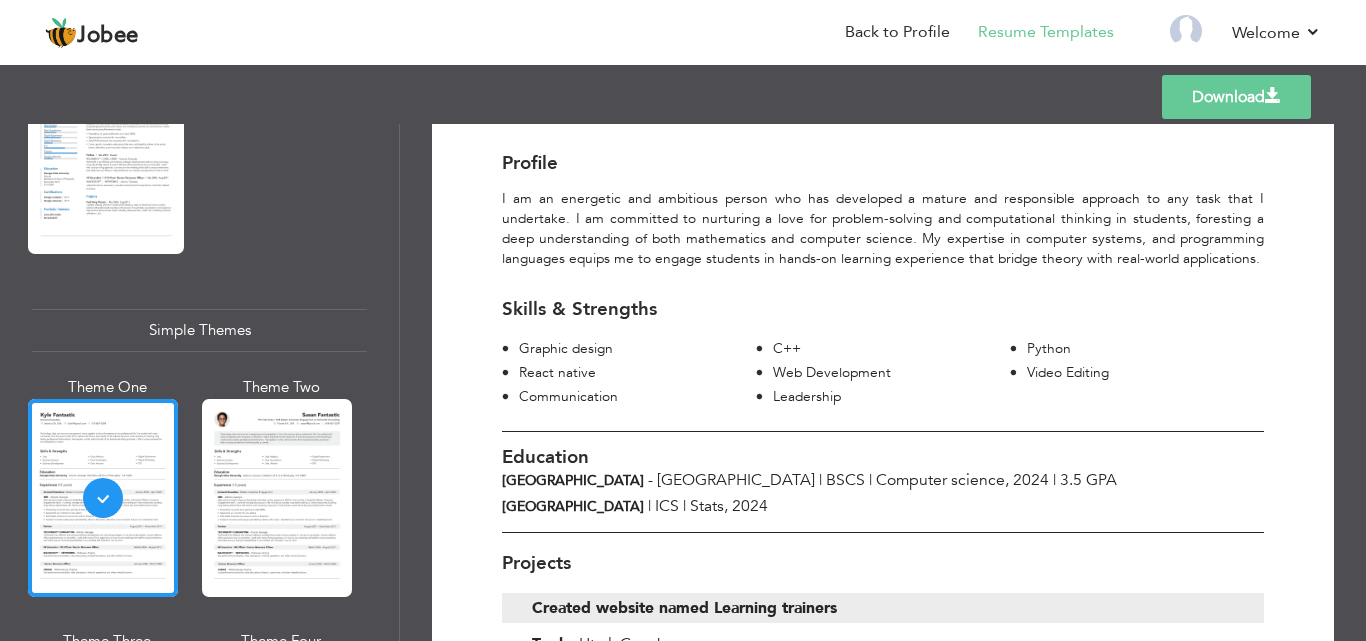 click on "Download
[PERSON_NAME]
Software engineer
[GEOGRAPHIC_DATA] ,  [GEOGRAPHIC_DATA] [GEOGRAPHIC_DATA]
[EMAIL_ADDRESS][DOMAIN_NAME]
03234948569
Profile
Skills & Strengths
Graphic design
C++" at bounding box center (883, 382) 